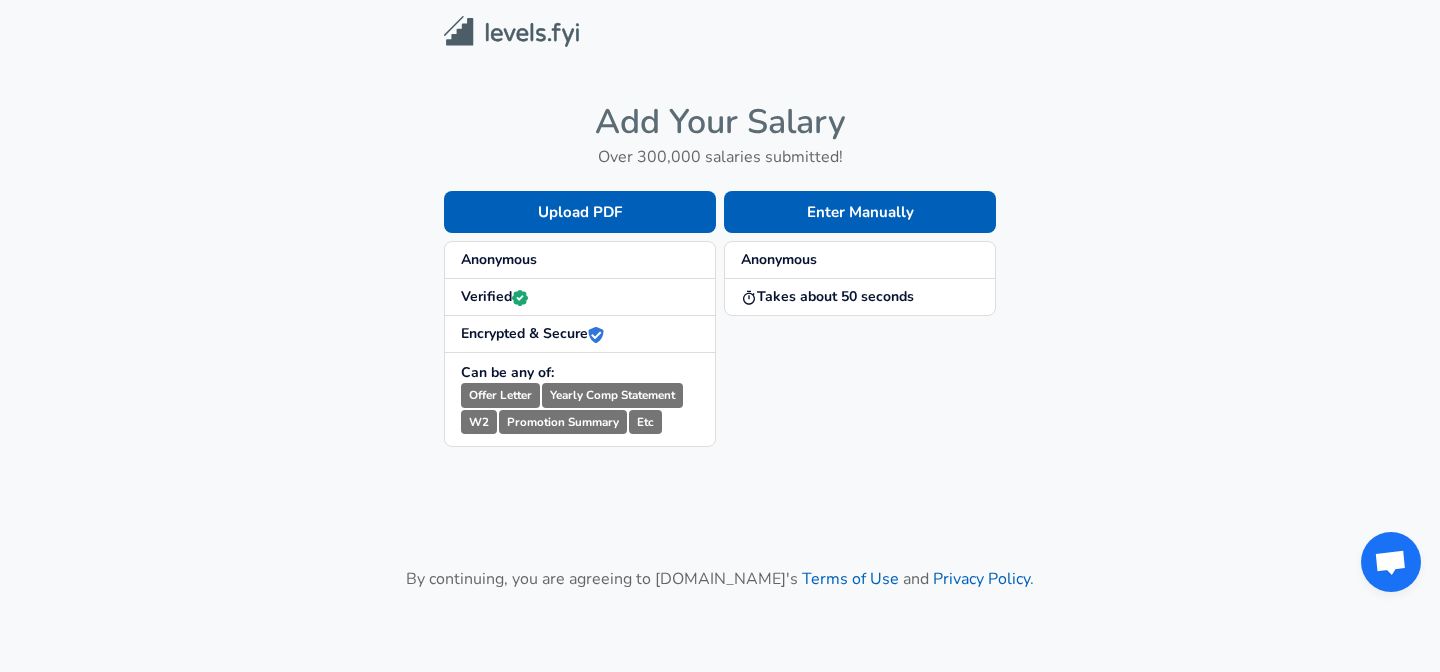 scroll, scrollTop: 0, scrollLeft: 0, axis: both 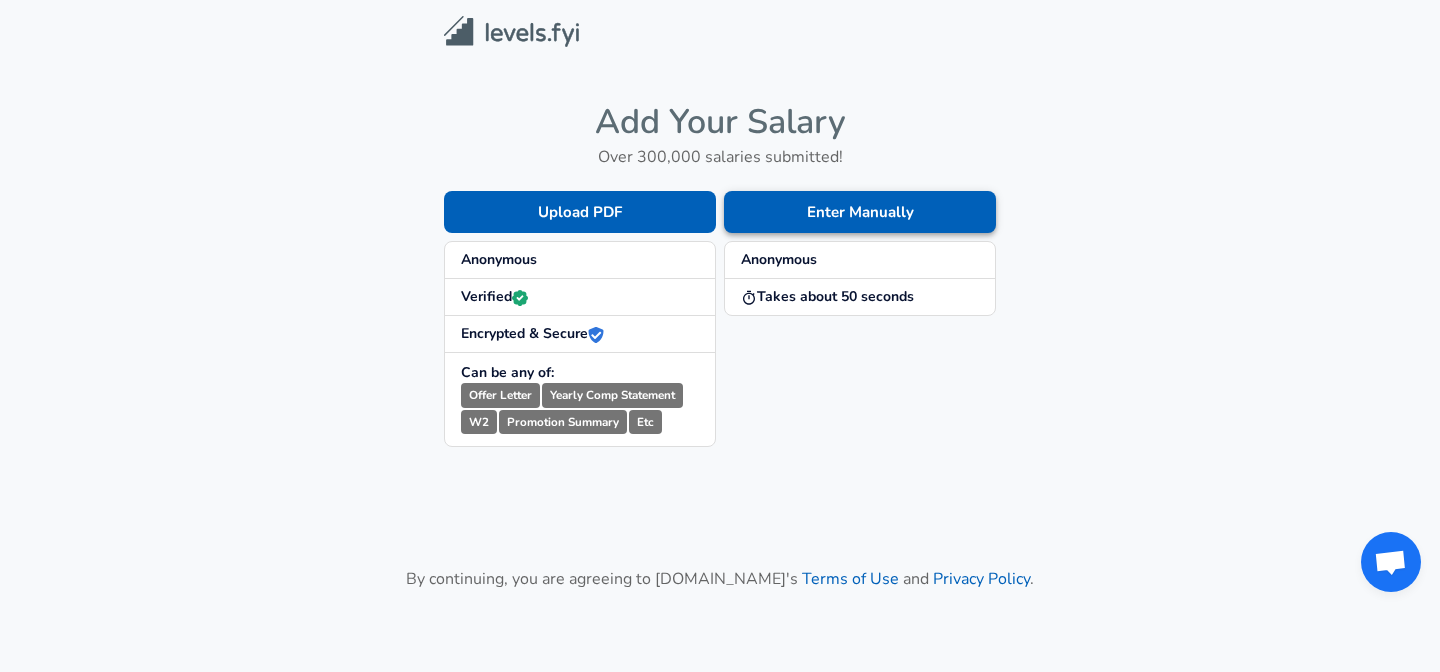 click on "Enter Manually" at bounding box center [860, 212] 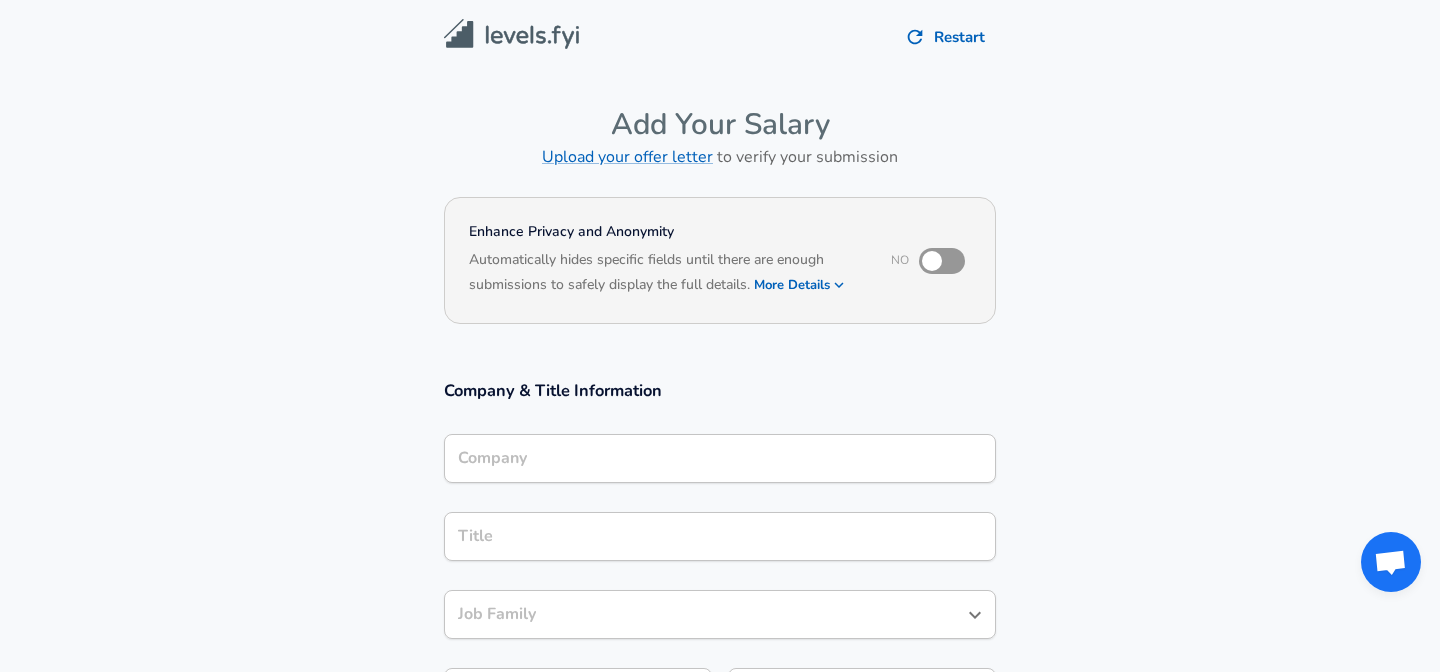click on "Enhance Privacy and Anonymity No Automatically hides specific fields until there are enough submissions to safely display the full details.   More Details Based on your submission and the data points that we have already collected, we will automatically hide and anonymize specific fields if there aren't enough data points to remain sufficiently anonymous." at bounding box center [720, 260] 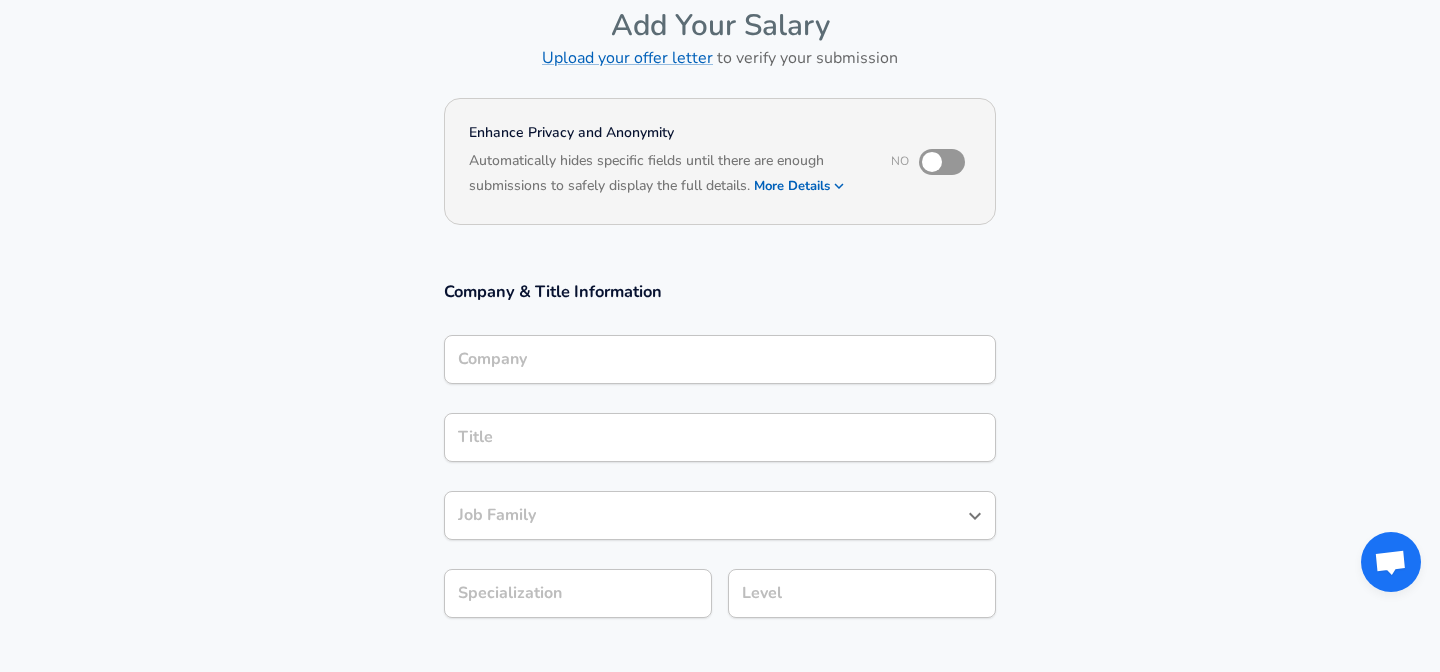 click on "Company" at bounding box center (720, 359) 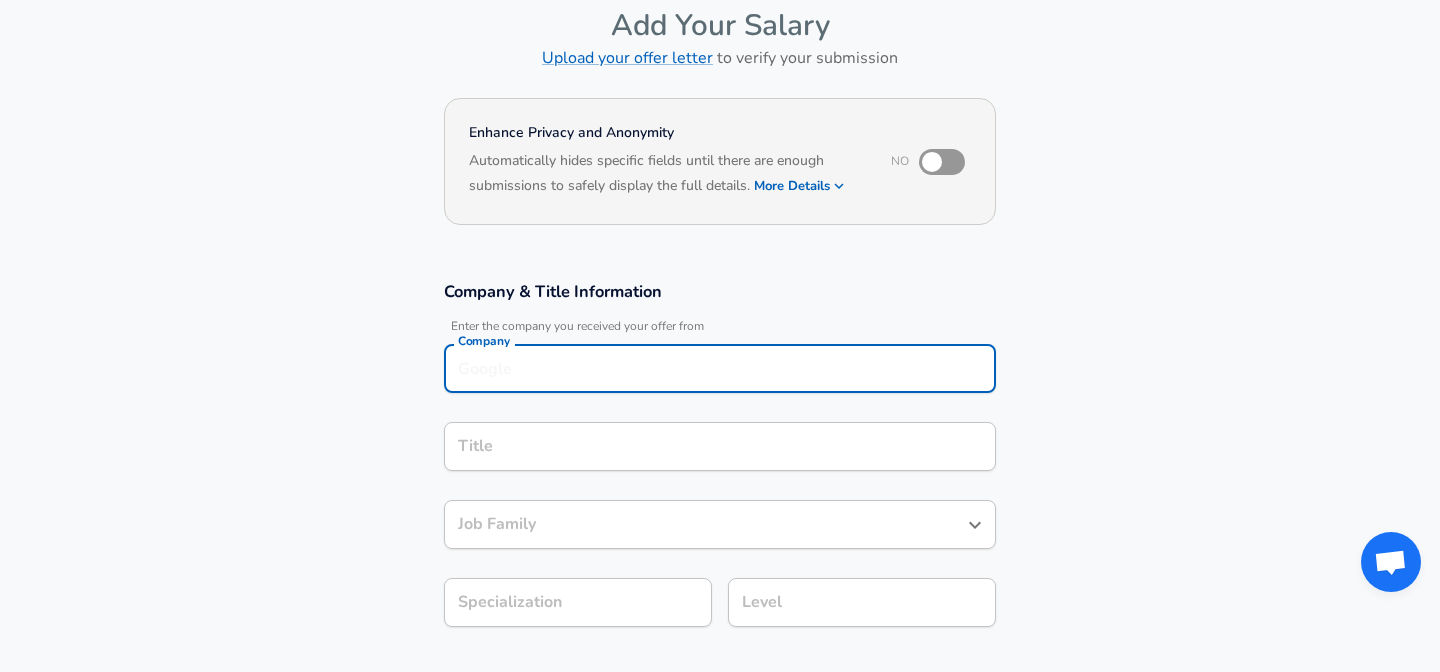 scroll, scrollTop: 119, scrollLeft: 0, axis: vertical 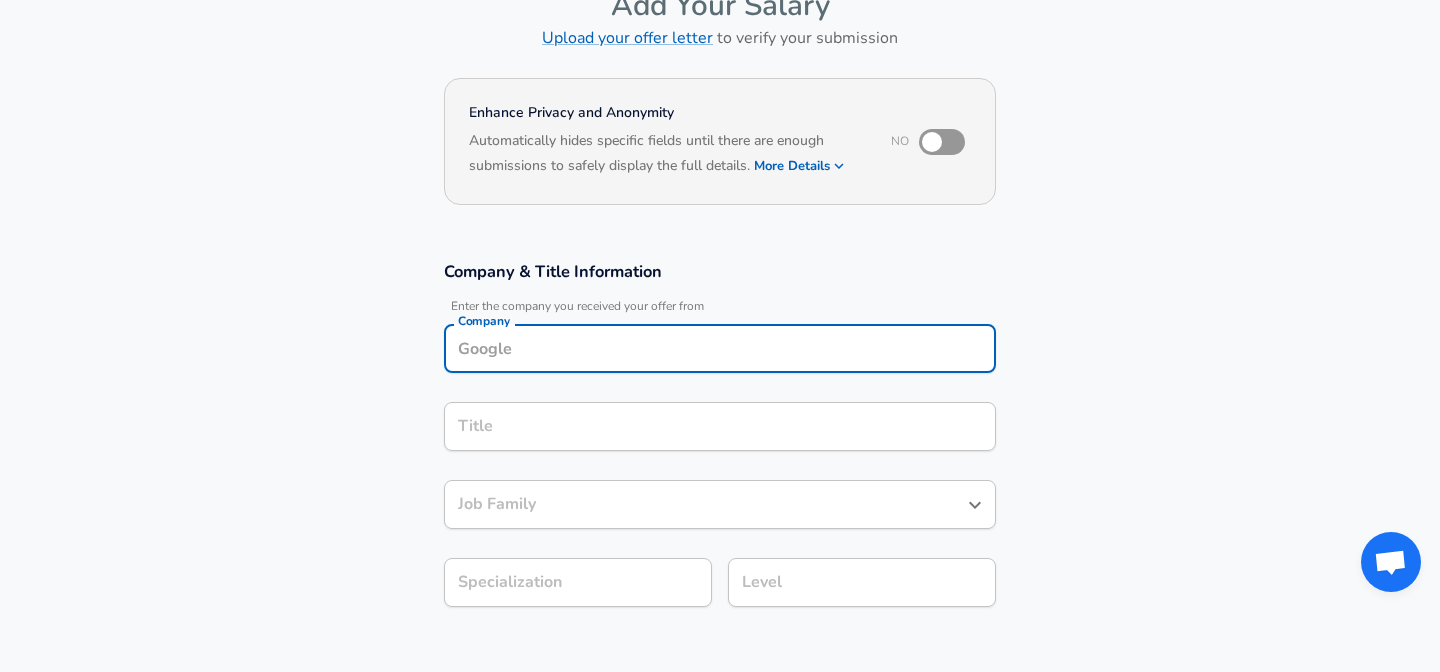 type on "S" 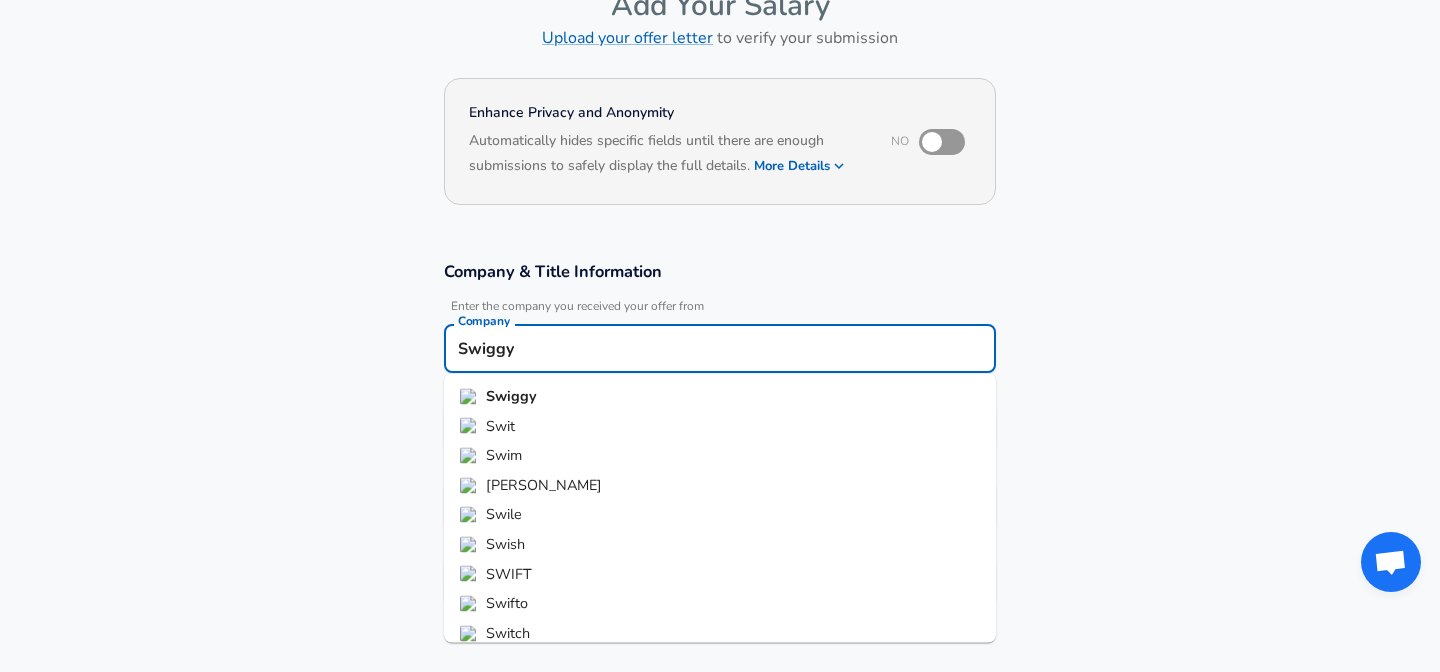 click on "Swiggy" at bounding box center (720, 397) 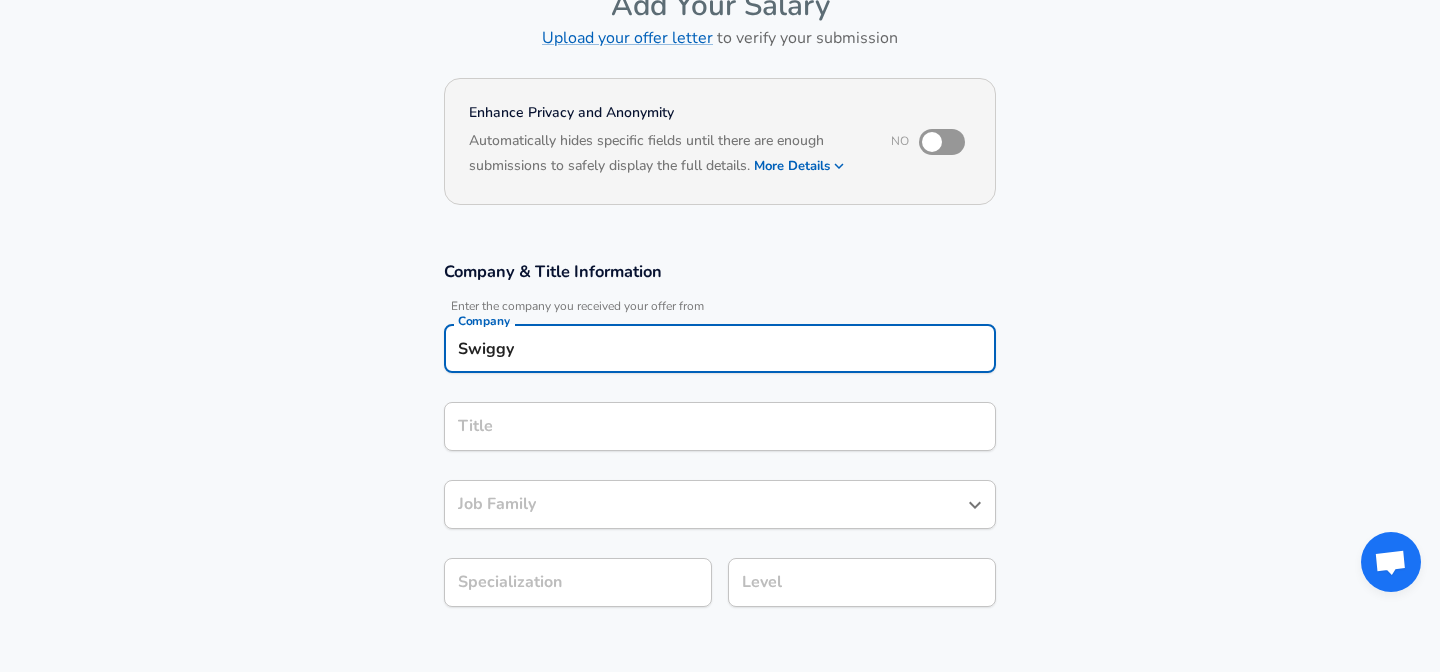 click on "Title" at bounding box center (720, 426) 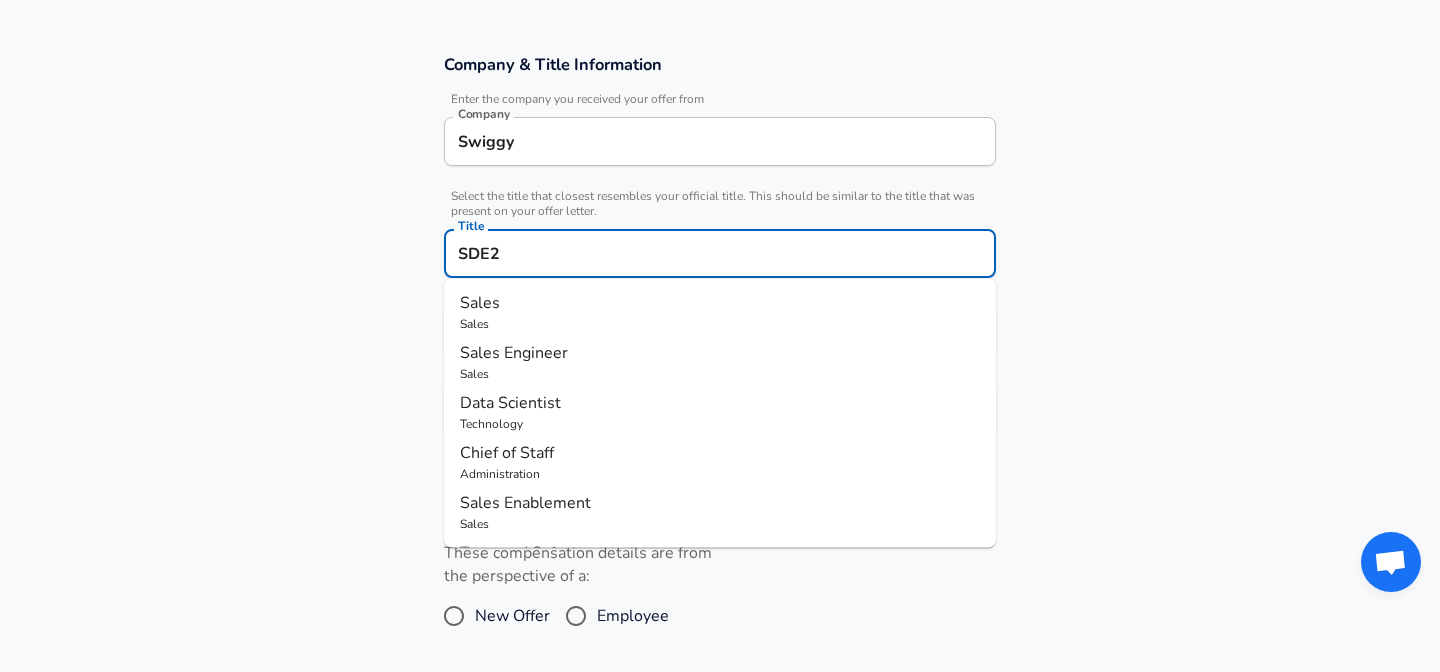 scroll, scrollTop: 338, scrollLeft: 0, axis: vertical 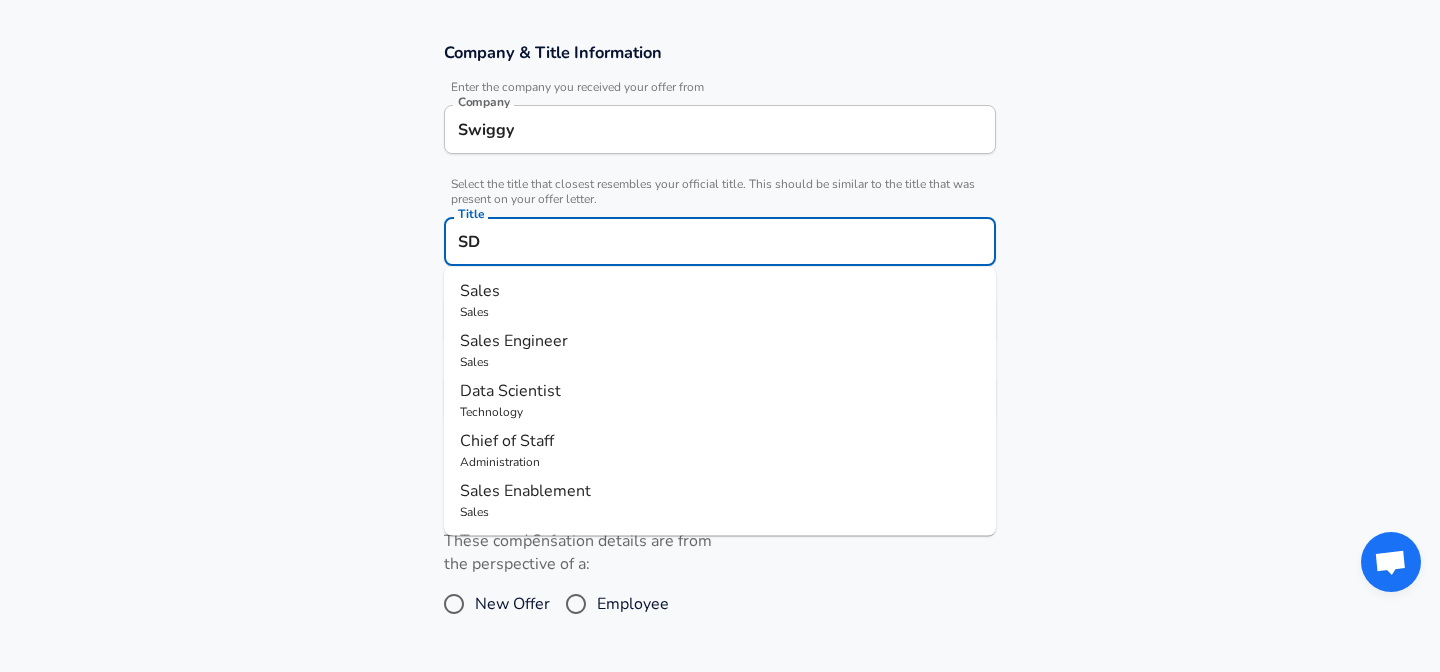type on "S" 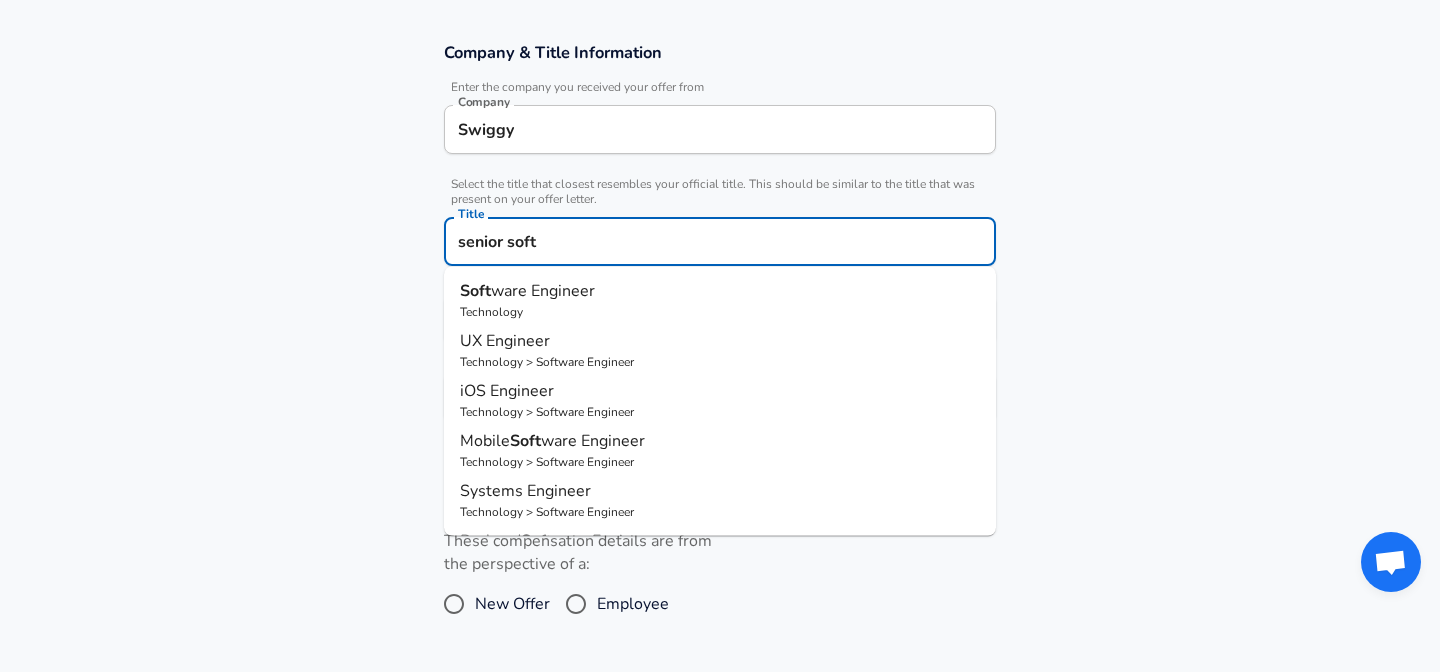 click on "Technology" at bounding box center (720, 312) 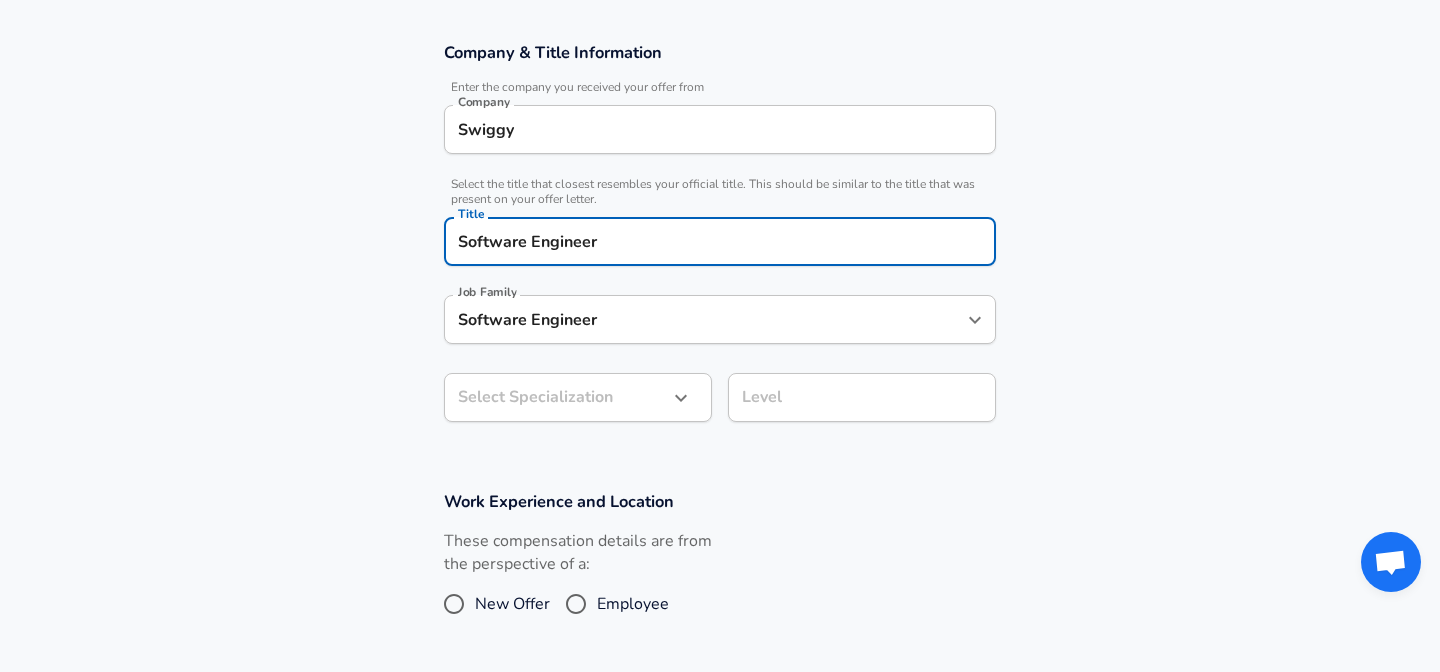 type on "Software Engineer" 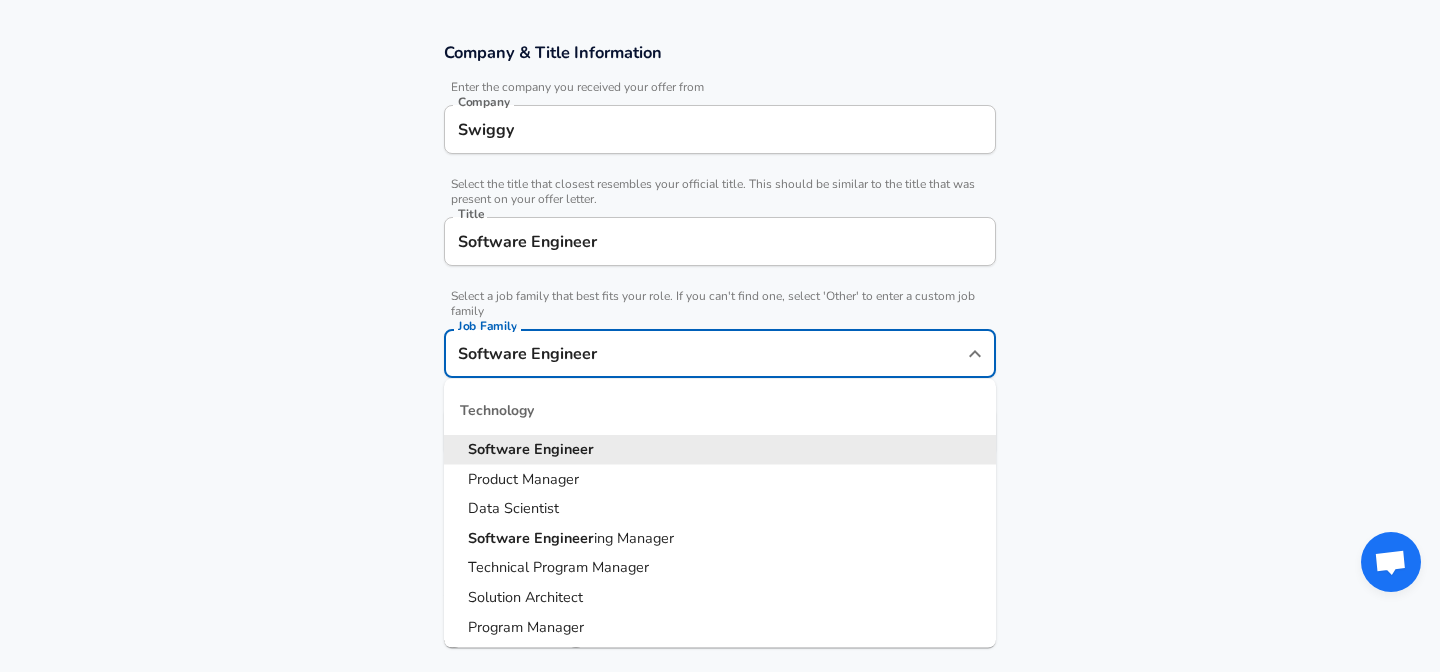 scroll, scrollTop: 378, scrollLeft: 0, axis: vertical 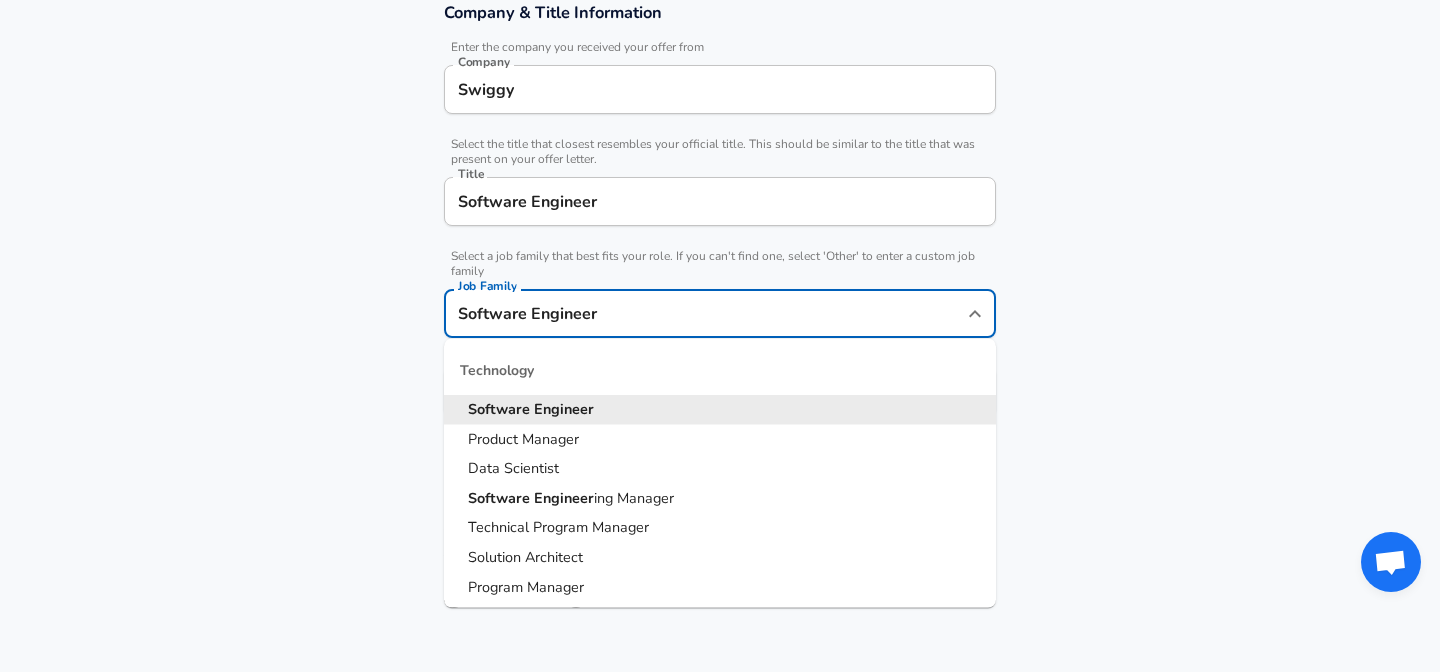 click on "Engineer" at bounding box center (564, 409) 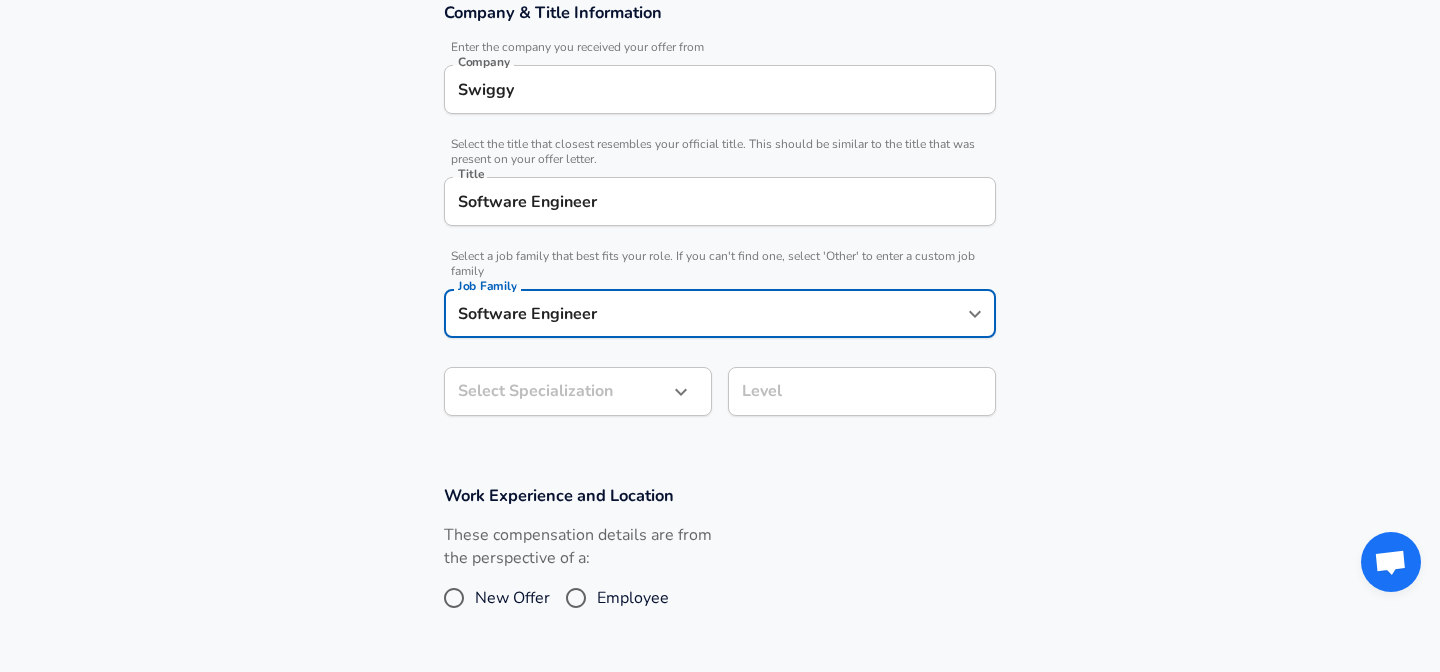 click on "Restart Add Your Salary Upload your offer letter   to verify your submission Enhance Privacy and Anonymity No Automatically hides specific fields until there are enough submissions to safely display the full details.   More Details Based on your submission and the data points that we have already collected, we will automatically hide and anonymize specific fields if there aren't enough data points to remain sufficiently anonymous. Company & Title Information   Enter the company you received your offer from Company Swiggy Company   Select the title that closest resembles your official title. This should be similar to the title that was present on your offer letter. Title Software Engineer Title   Select a job family that best fits your role. If you can't find one, select 'Other' to enter a custom job family Job Family Software Engineer Job Family Select Specialization ​ Select Specialization Level Level Work Experience and Location These compensation details are from the perspective of a: New Offer Employee" at bounding box center (720, -42) 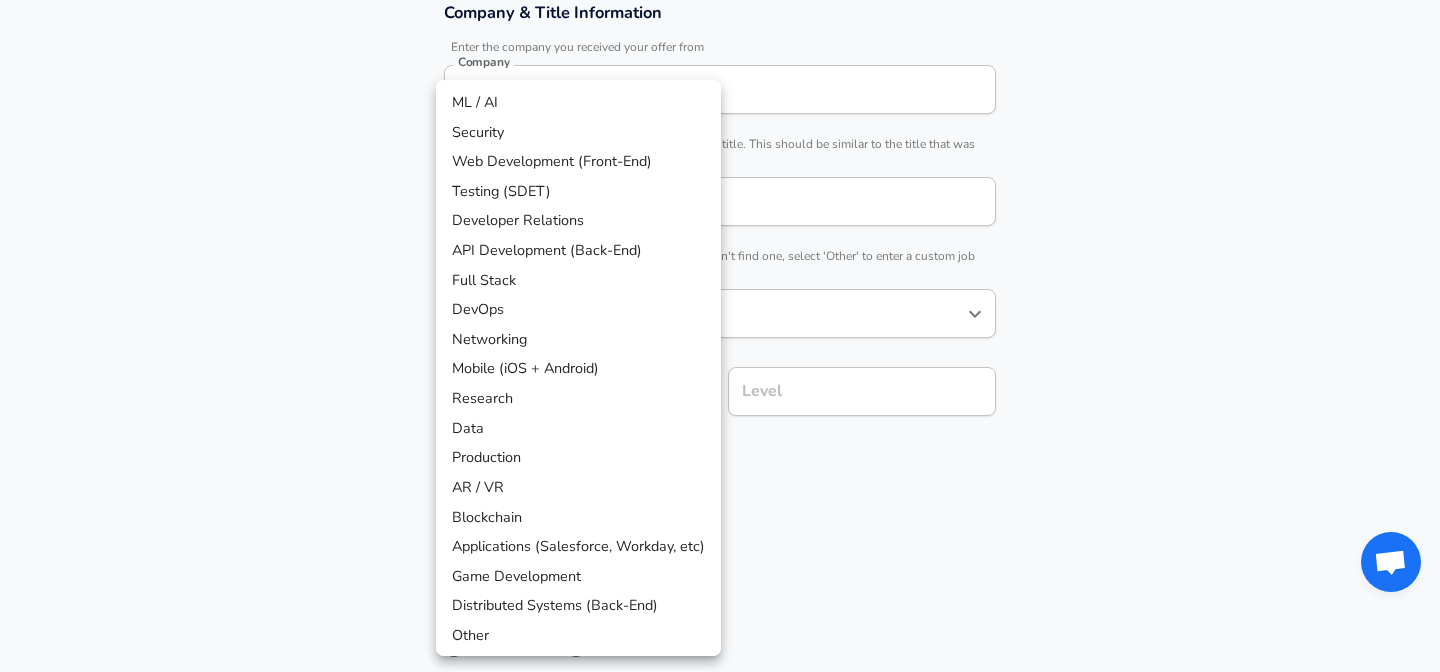 scroll, scrollTop: 438, scrollLeft: 0, axis: vertical 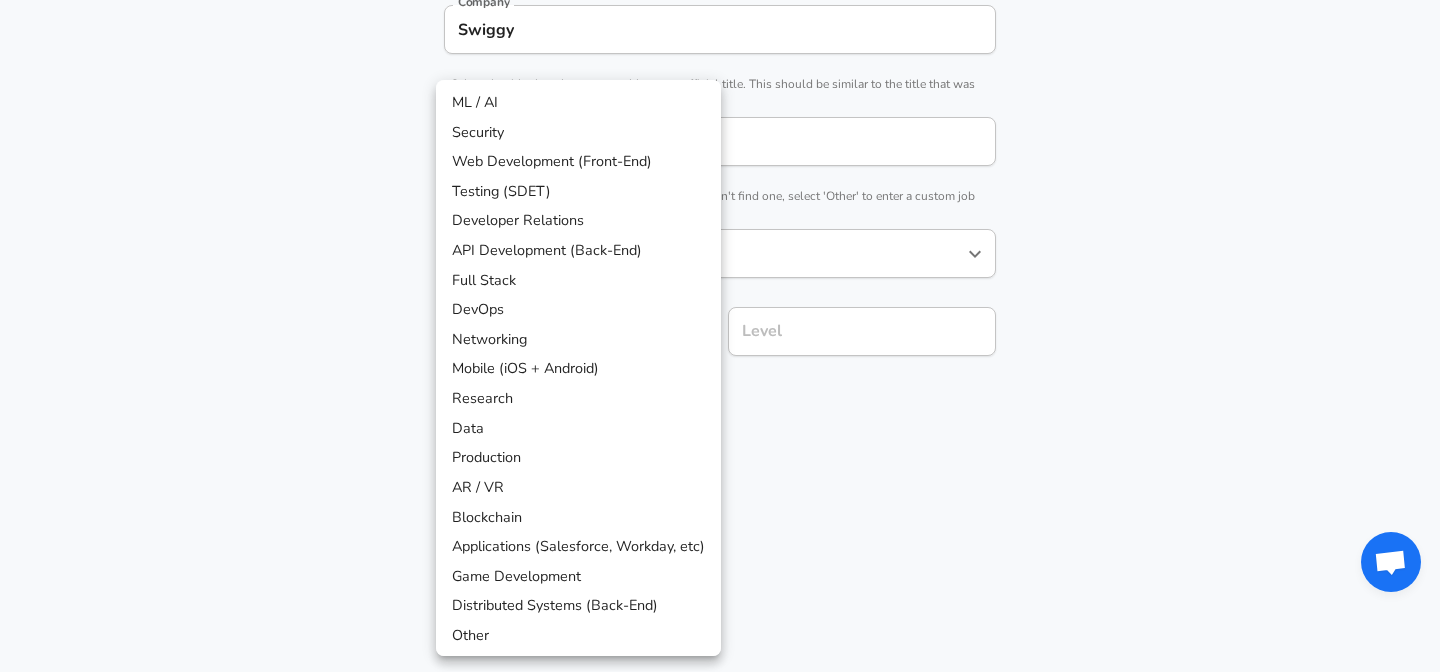 click on "API Development (Back-End)" at bounding box center (578, 251) 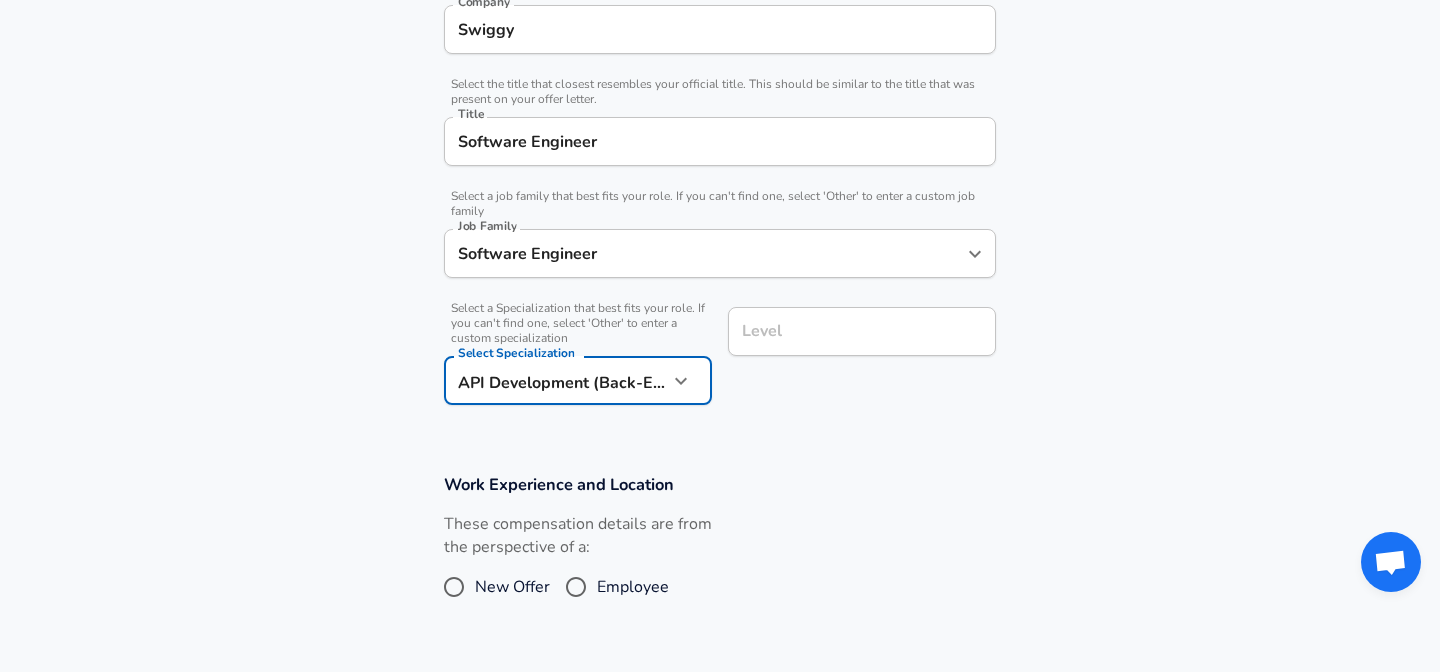 click on "Level" at bounding box center (862, 331) 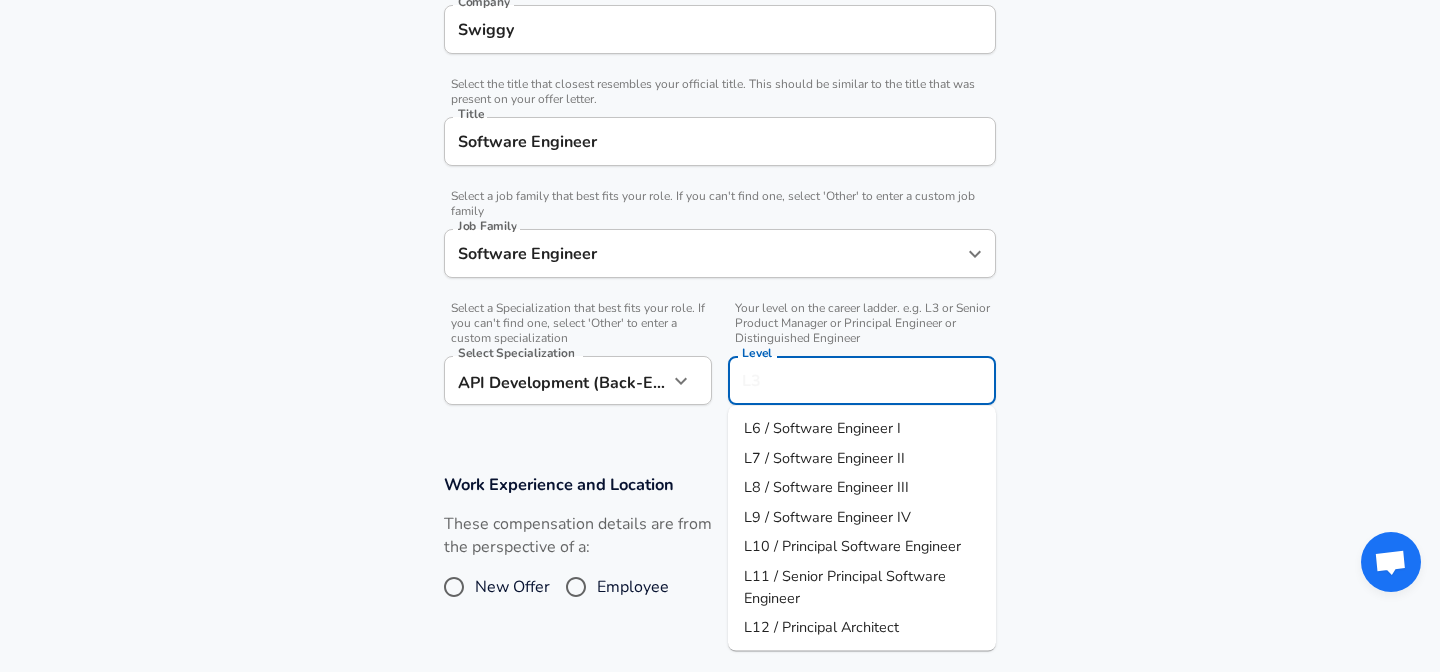 scroll, scrollTop: 478, scrollLeft: 0, axis: vertical 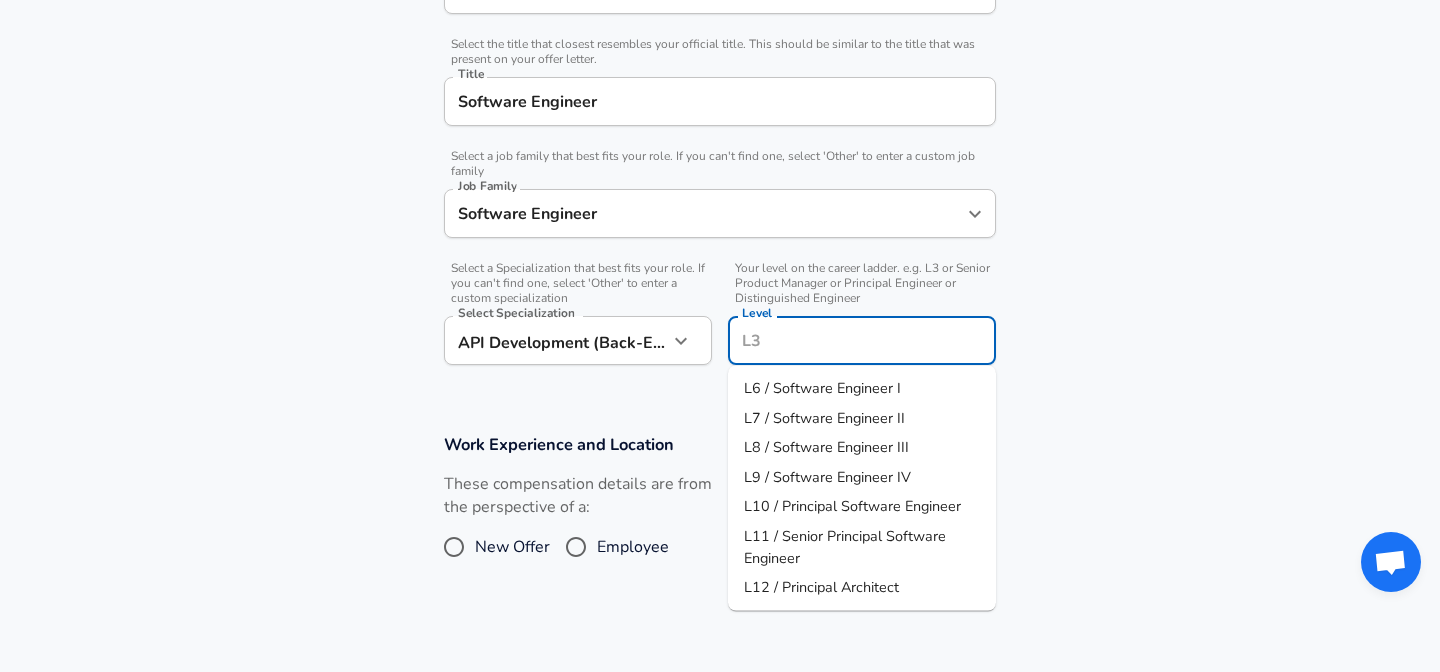 click on "L7 / Software Engineer II" at bounding box center [824, 417] 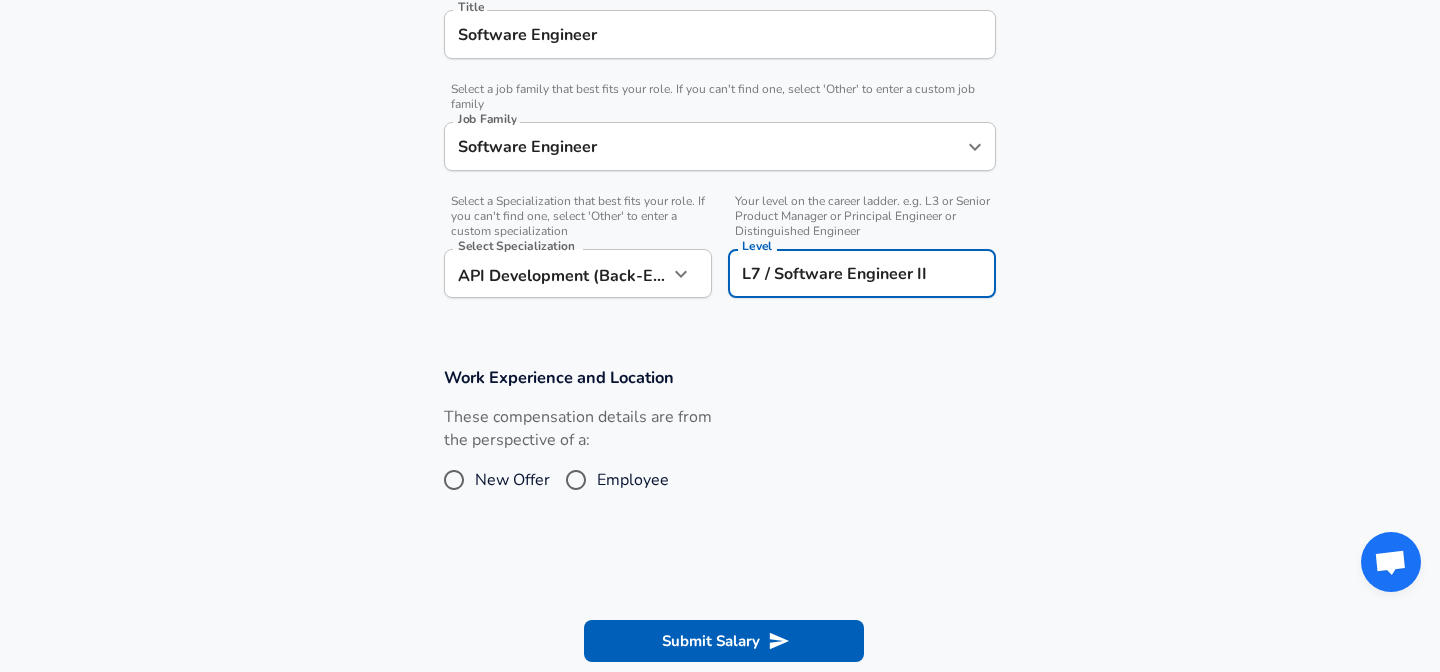 scroll, scrollTop: 582, scrollLeft: 0, axis: vertical 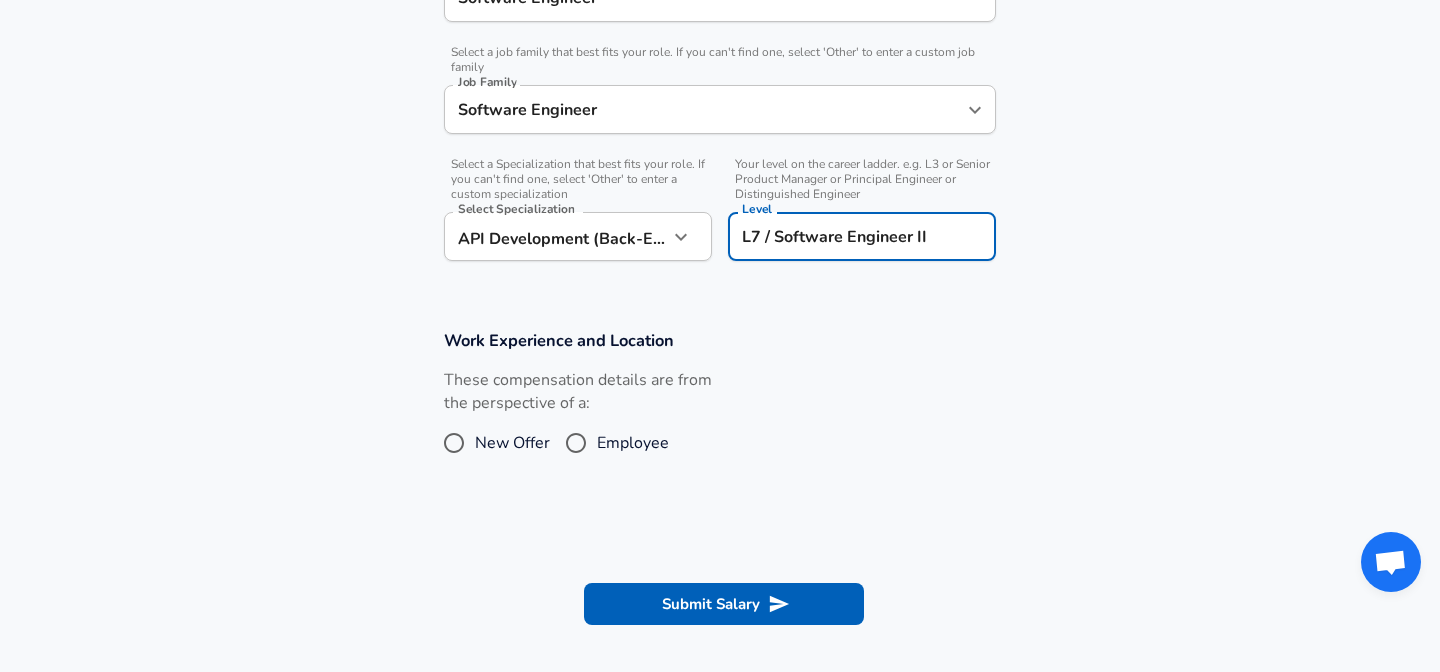click on "Employee" at bounding box center [612, 443] 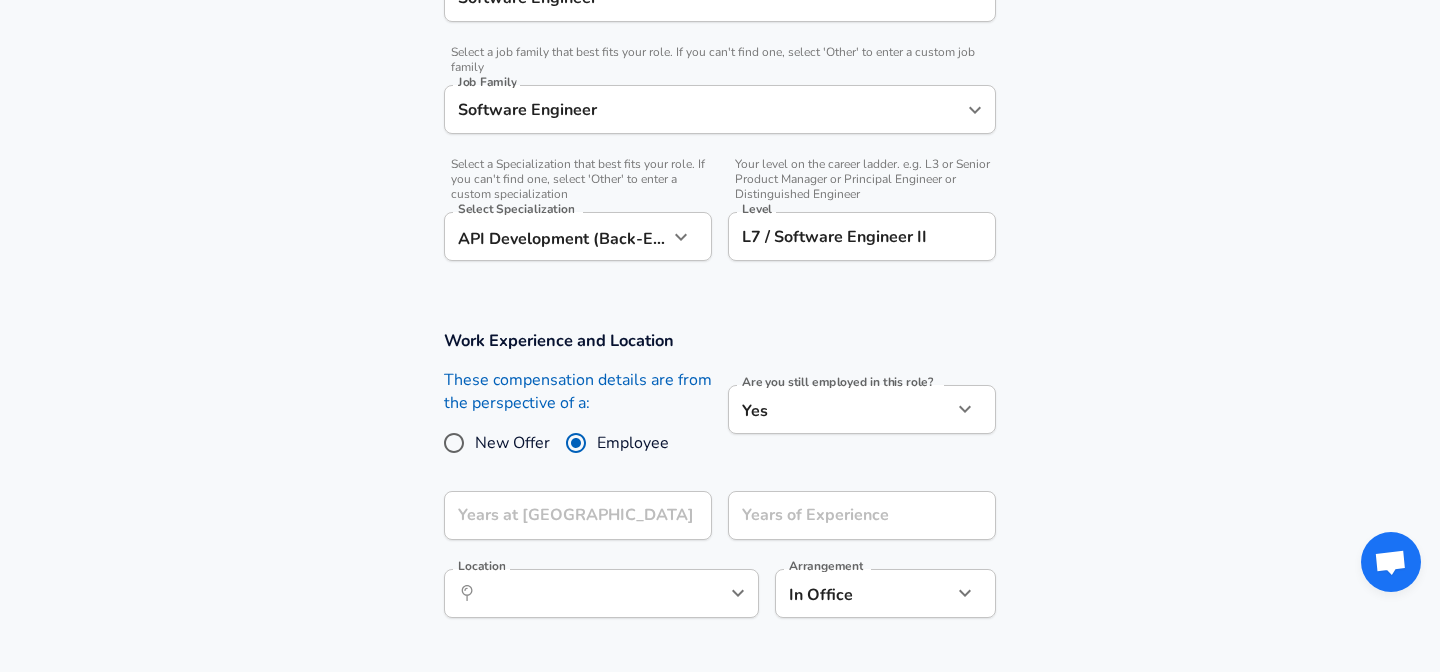 click on "Restart Add Your Salary Upload your offer letter   to verify your submission Enhance Privacy and Anonymity No Automatically hides specific fields until there are enough submissions to safely display the full details.   More Details Based on your submission and the data points that we have already collected, we will automatically hide and anonymize specific fields if there aren't enough data points to remain sufficiently anonymous. Company & Title Information   Enter the company you received your offer from Company Swiggy Company   Select the title that closest resembles your official title. This should be similar to the title that was present on your offer letter. Title Software Engineer Title   Select a job family that best fits your role. If you can't find one, select 'Other' to enter a custom job family Job Family Software Engineer Job Family   Select a Specialization that best fits your role. If you can't find one, select 'Other' to enter a custom specialization Select Specialization Select Specialization" at bounding box center [720, -246] 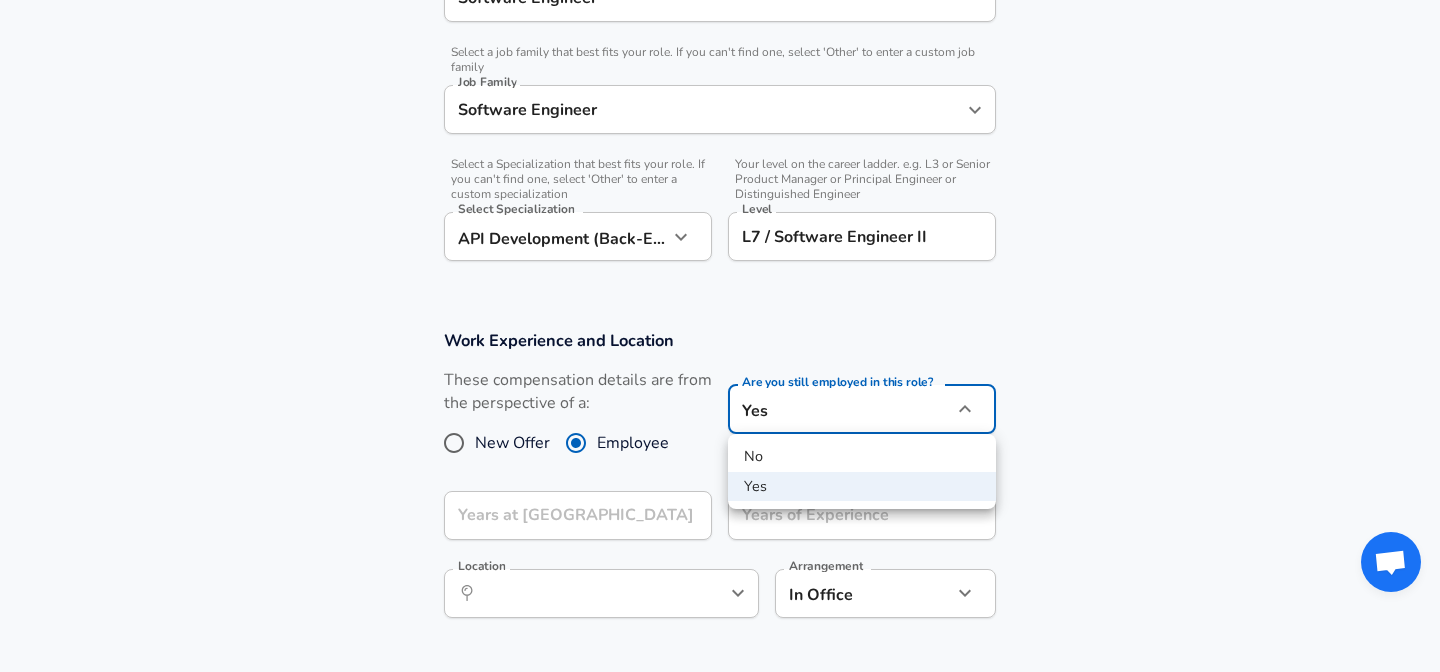 click on "No" at bounding box center [862, 457] 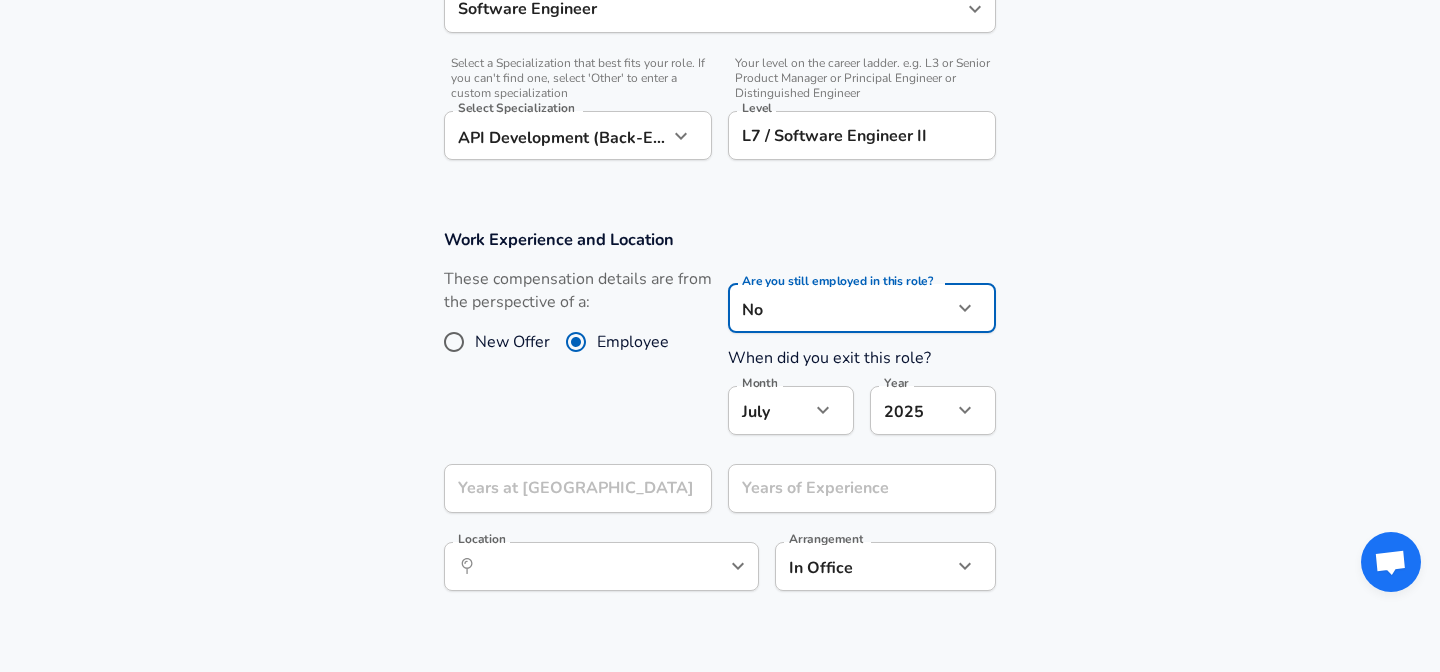 scroll, scrollTop: 723, scrollLeft: 0, axis: vertical 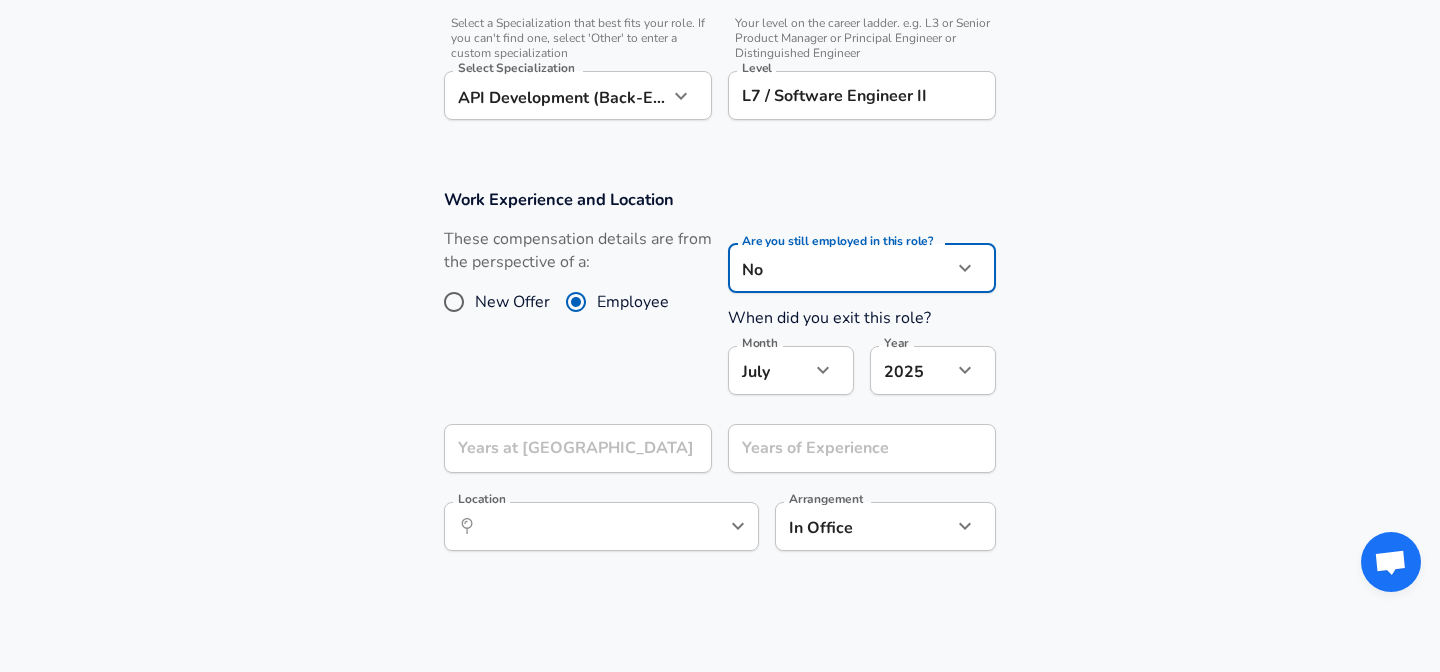 click on "Year [DATE] 2025 Year" at bounding box center (925, 369) 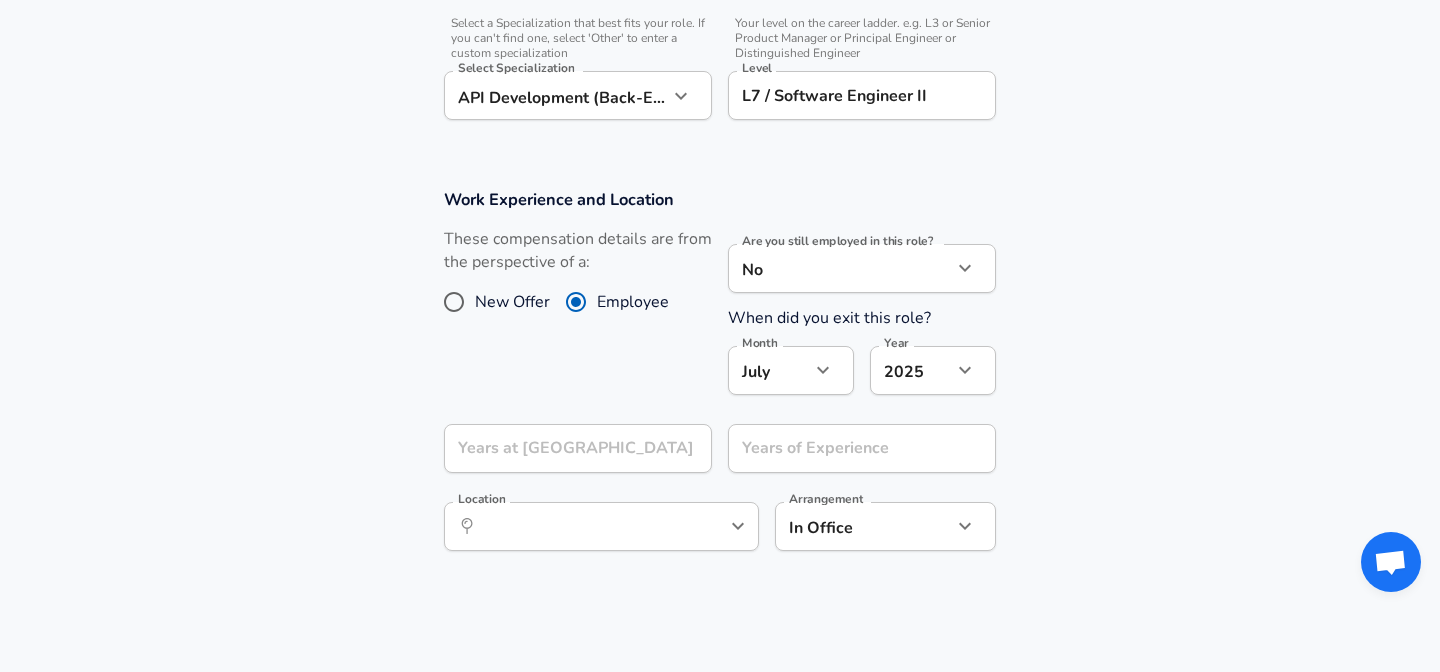 click 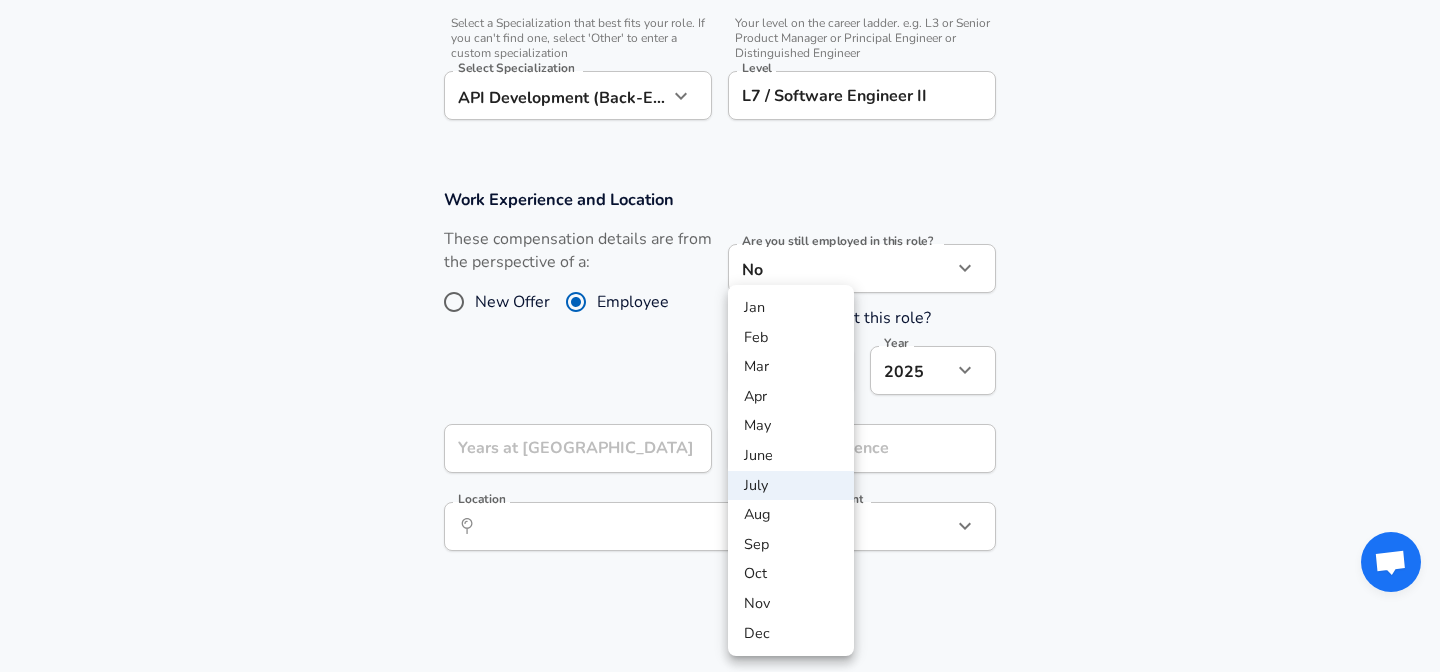 click on "June" at bounding box center (791, 456) 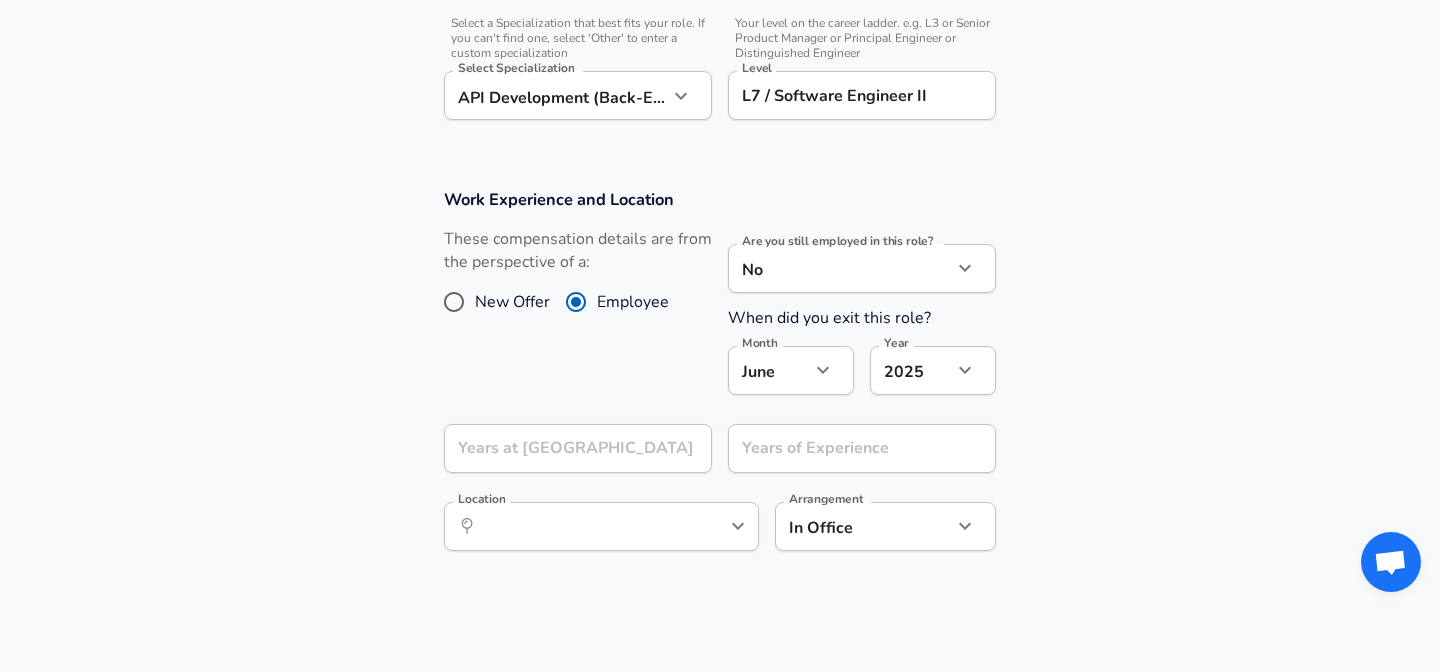 click at bounding box center (965, 370) 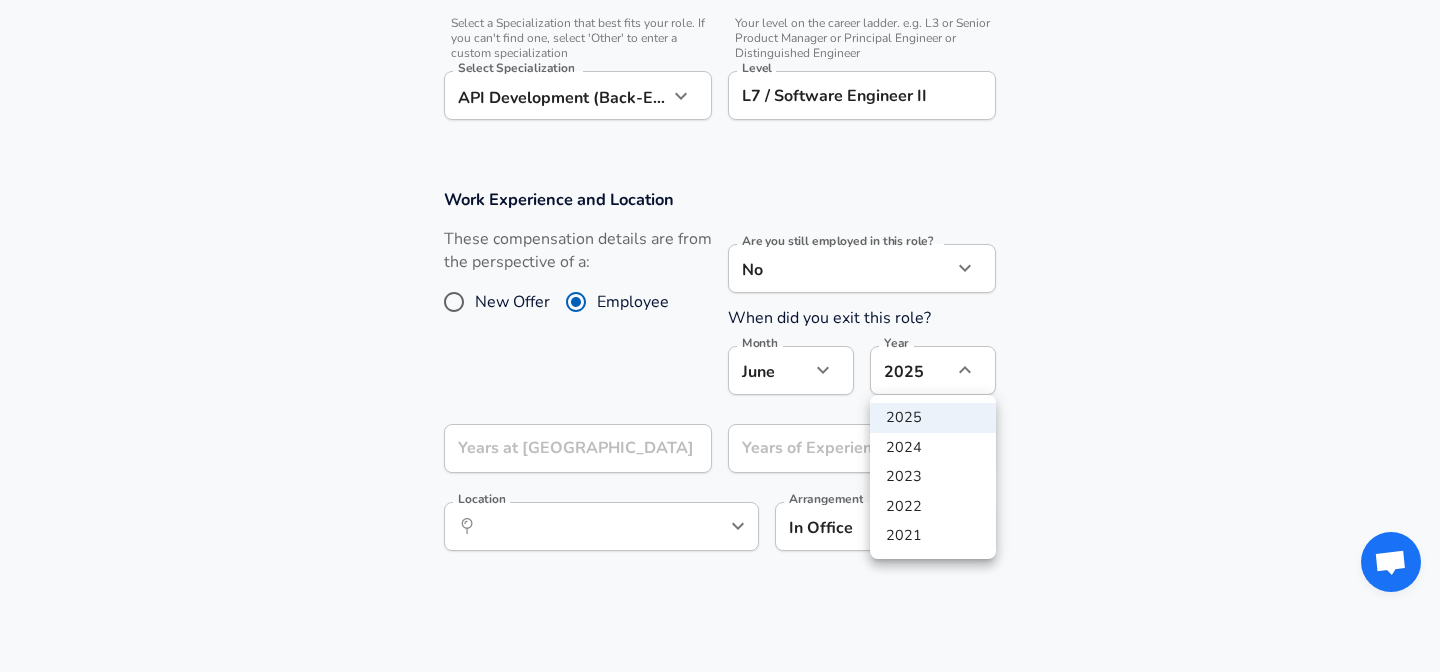 click on "2023" at bounding box center [933, 477] 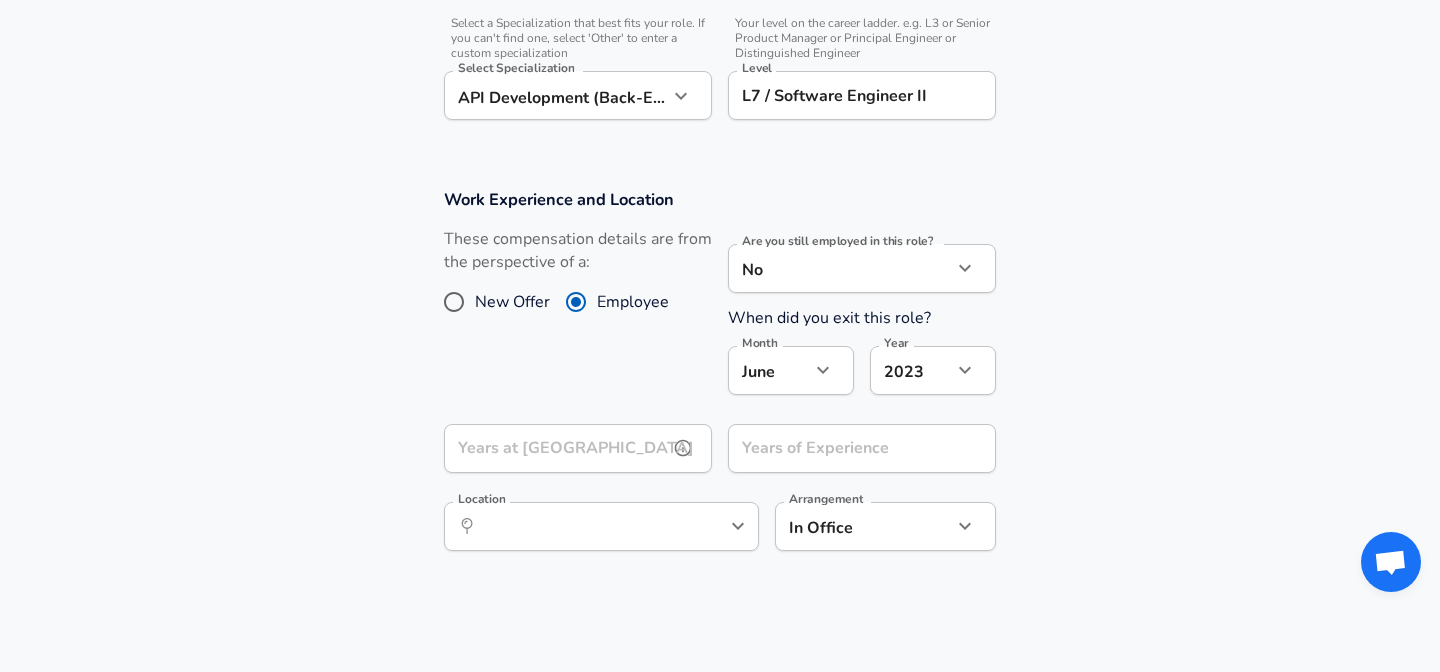 click on "Years at [GEOGRAPHIC_DATA]" at bounding box center [556, 448] 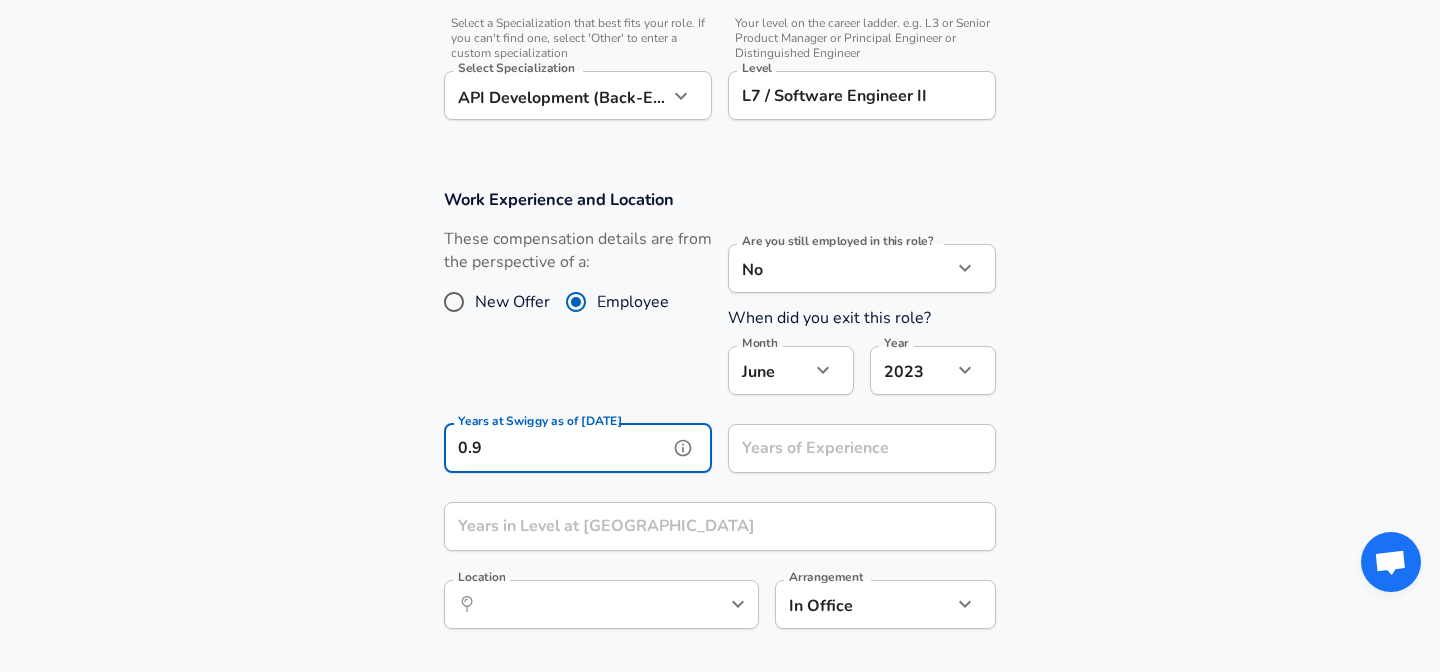 type on "0.9" 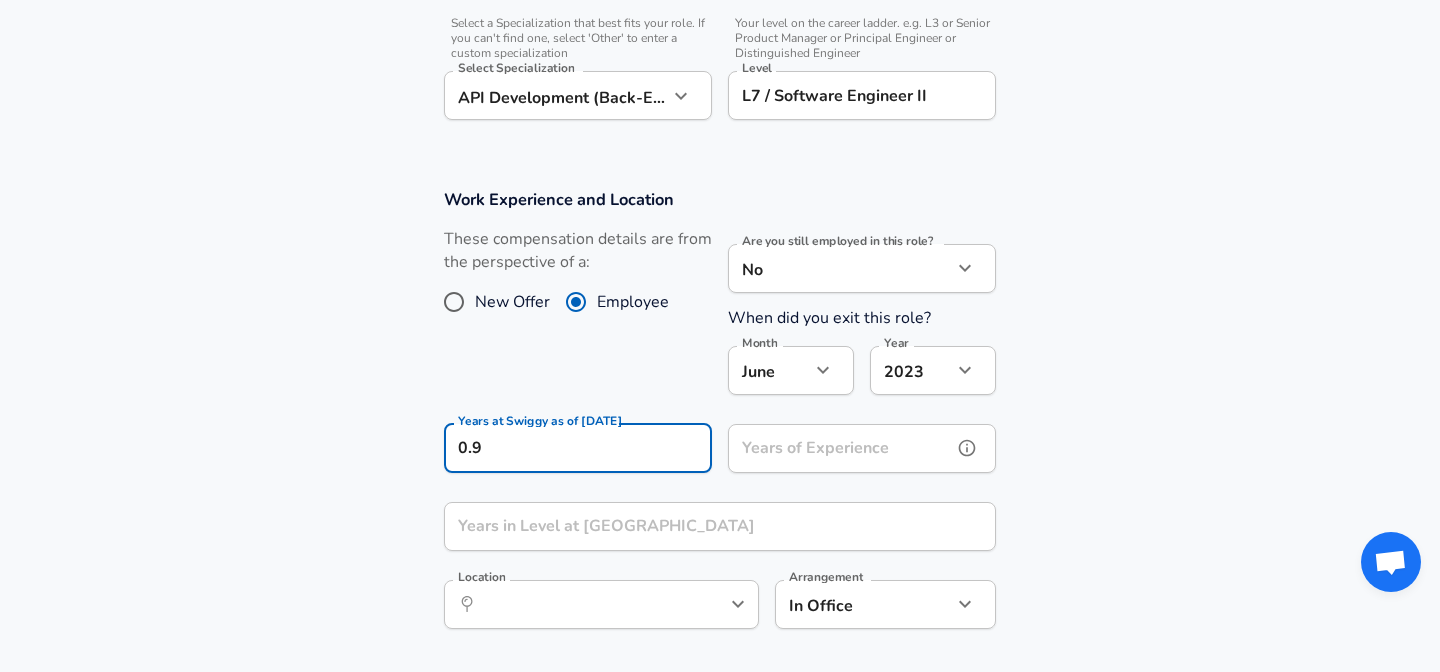 click on "Years of Experience" at bounding box center (840, 448) 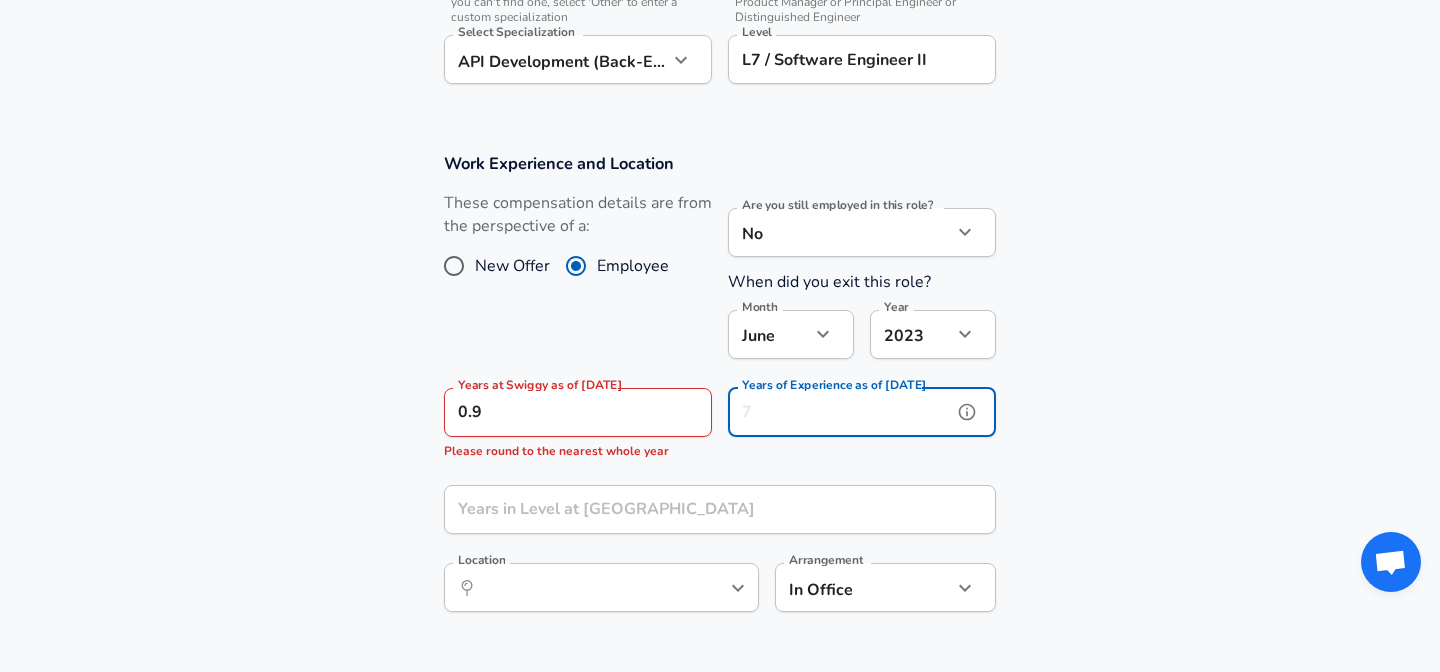 scroll, scrollTop: 762, scrollLeft: 0, axis: vertical 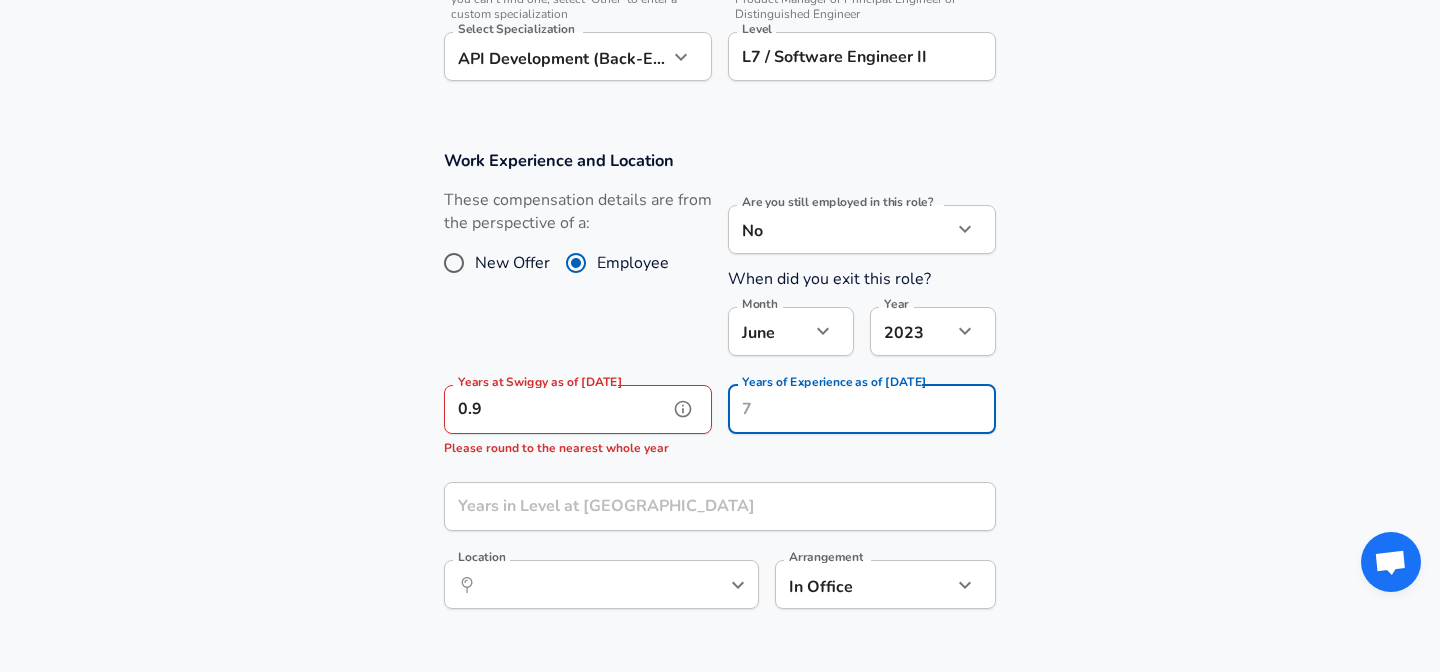 click on "0.9" at bounding box center [556, 409] 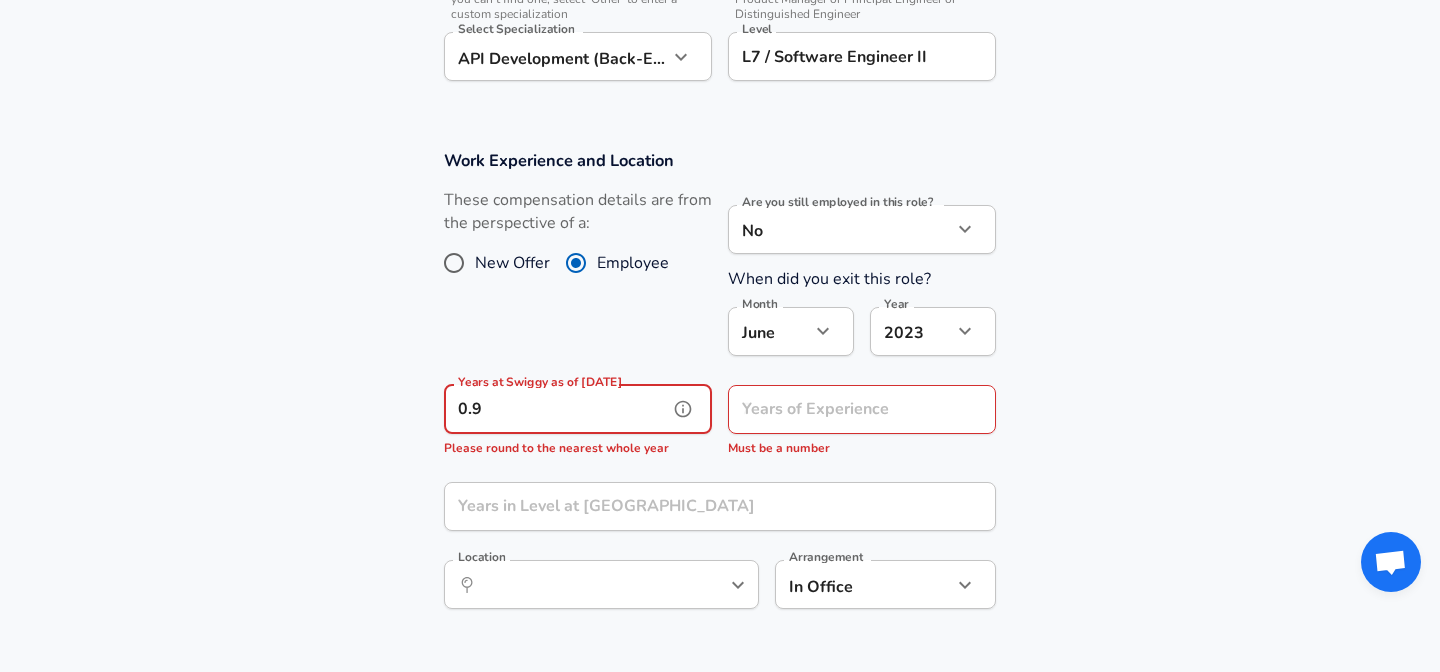 click on "0.9" at bounding box center [556, 409] 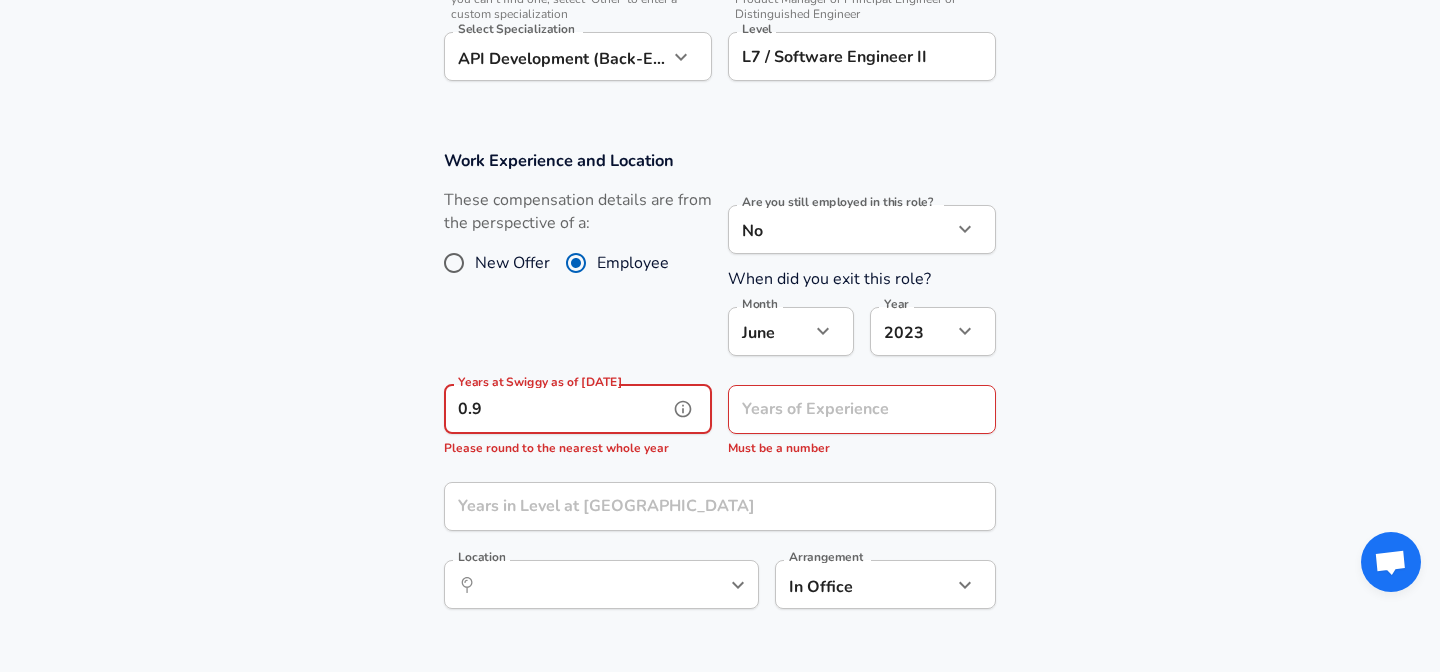 drag, startPoint x: 512, startPoint y: 402, endPoint x: 414, endPoint y: 398, distance: 98.0816 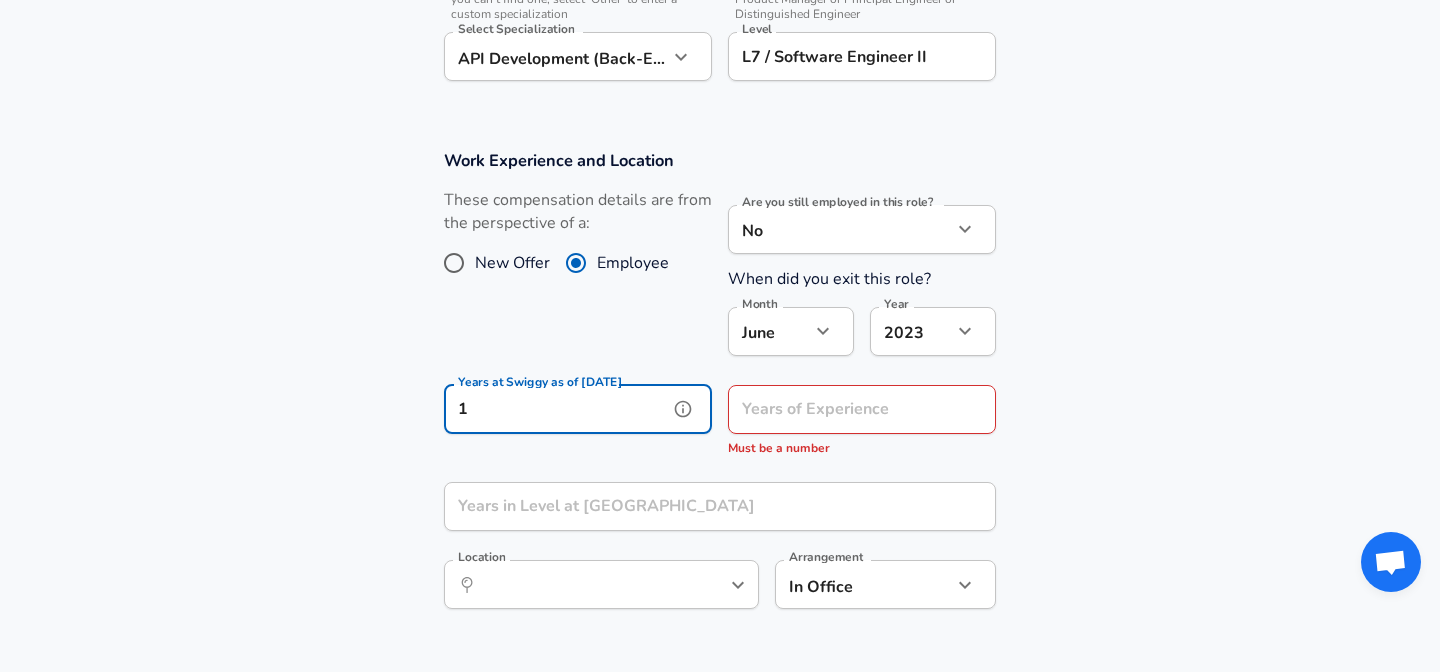 type on "1" 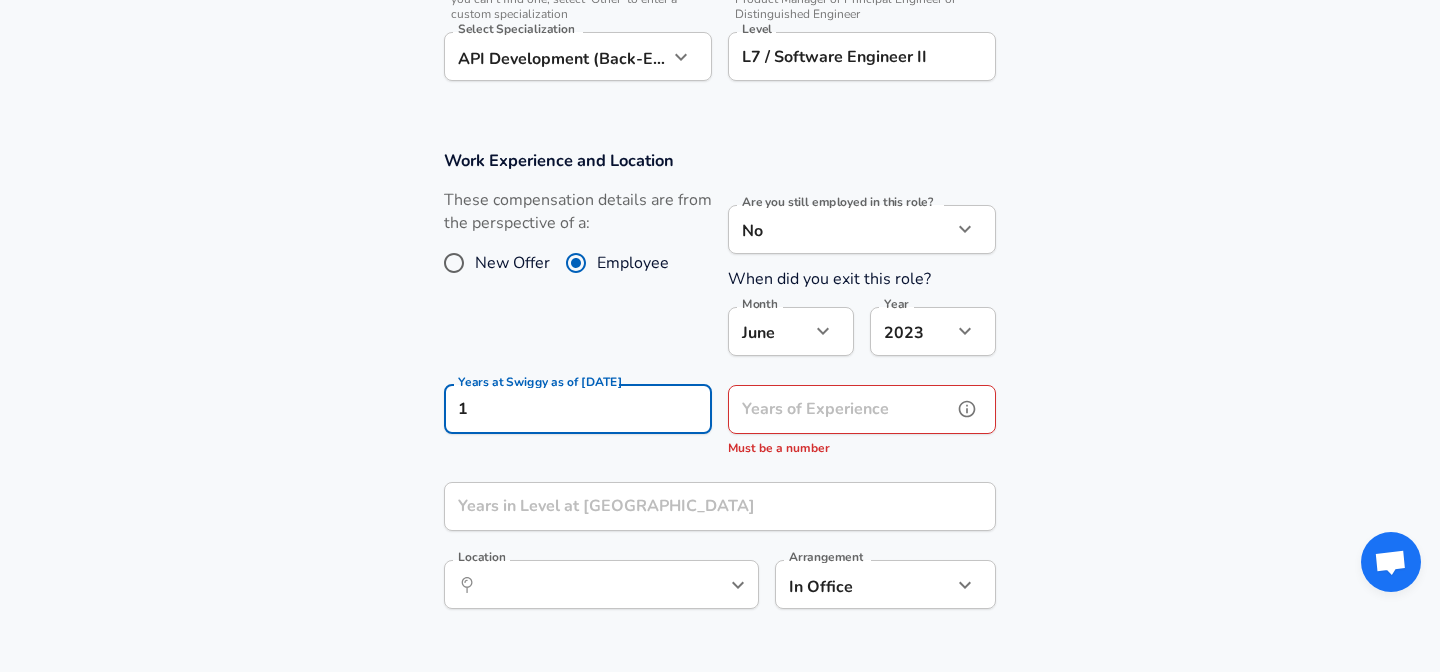 click on "Years of Experience" at bounding box center [840, 409] 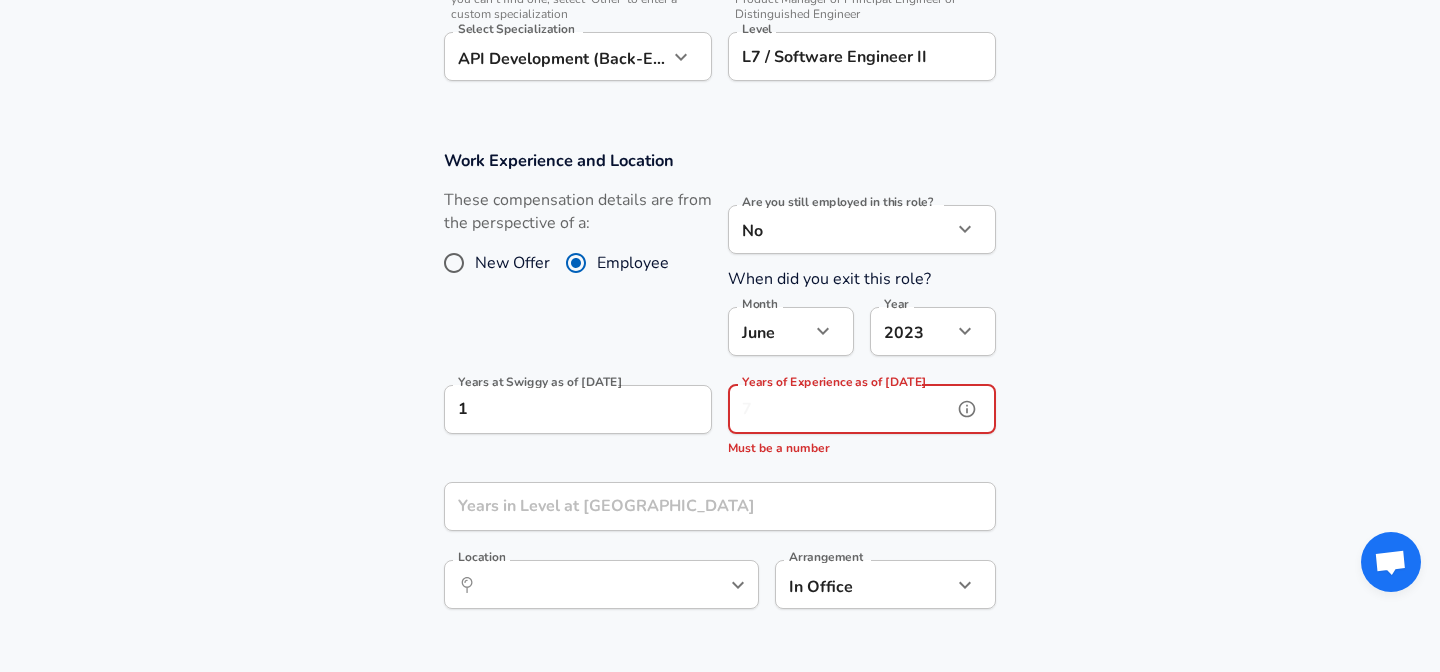 type on "5" 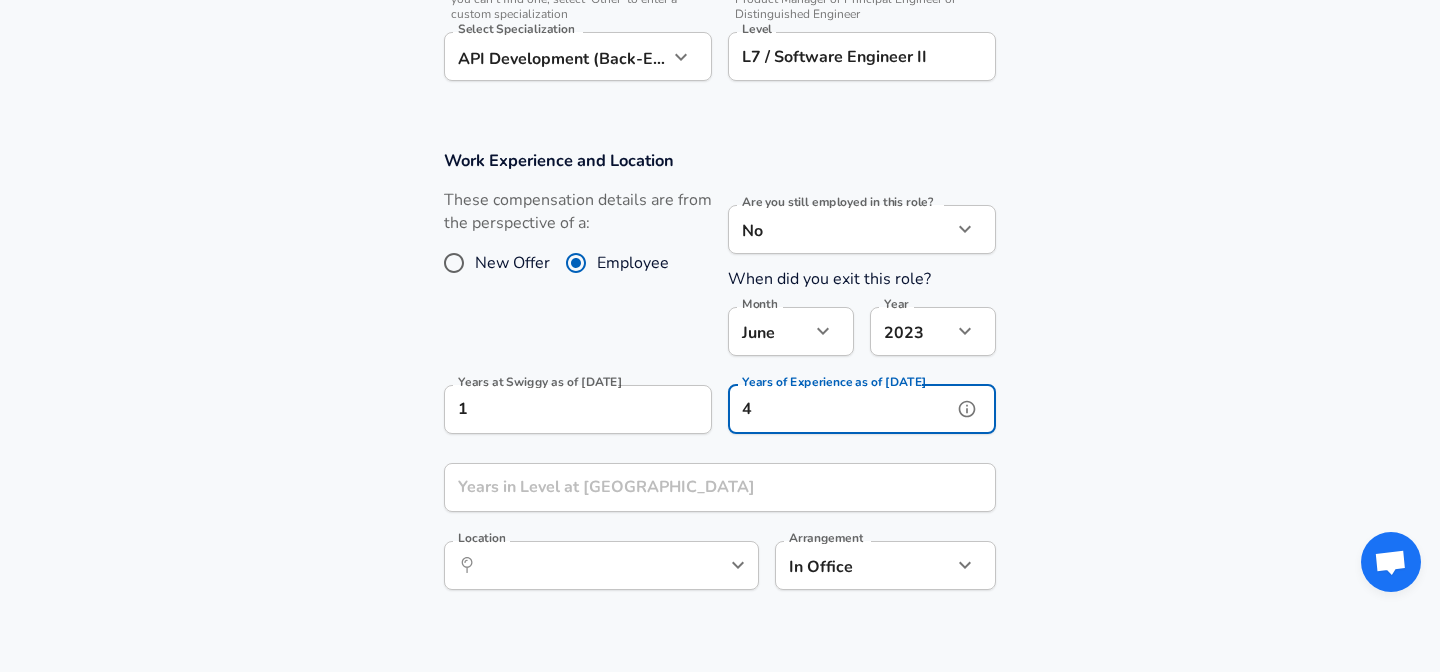 scroll, scrollTop: 836, scrollLeft: 0, axis: vertical 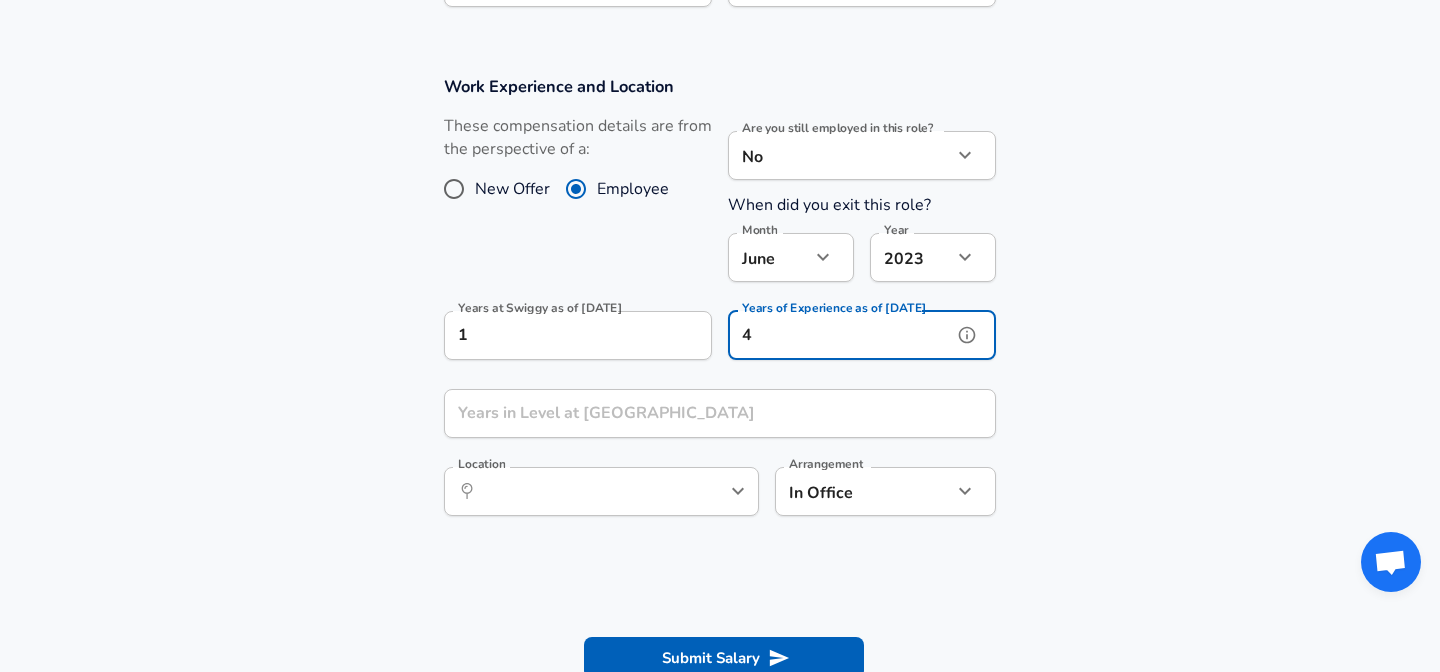 type on "4" 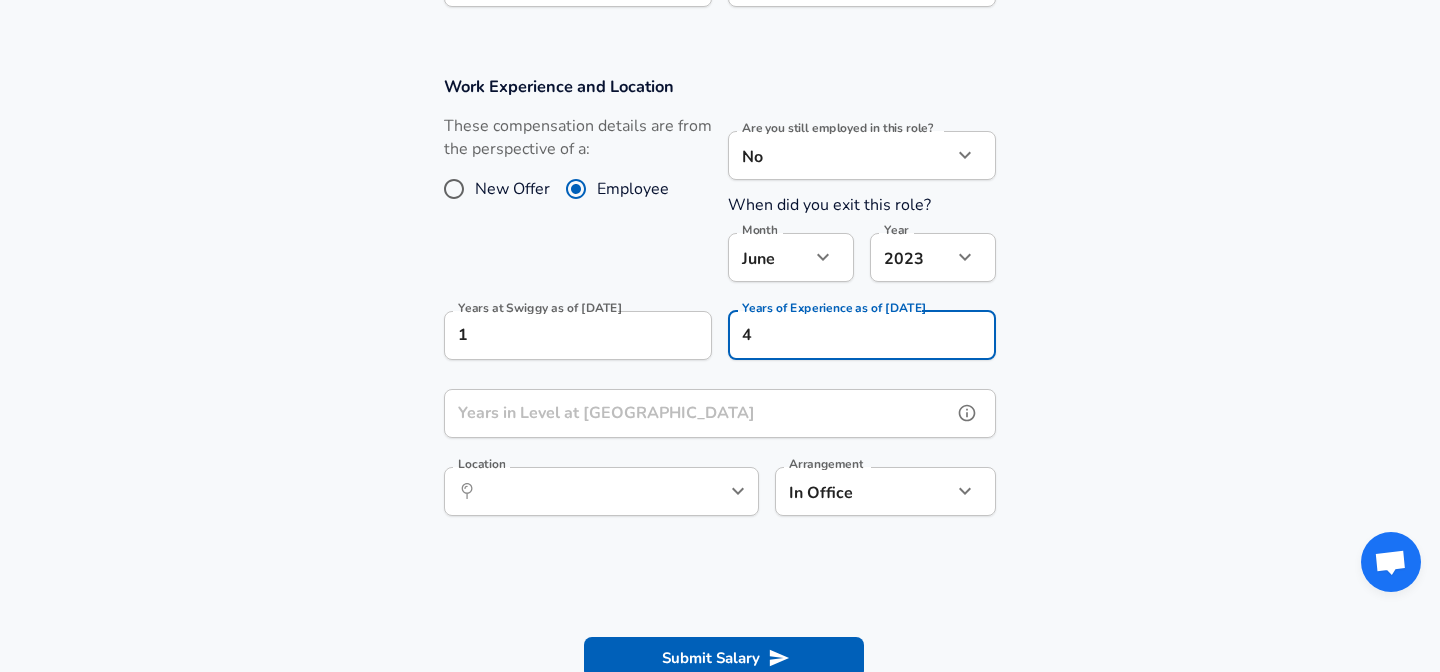 click on "Years in Level at [GEOGRAPHIC_DATA]" at bounding box center (698, 413) 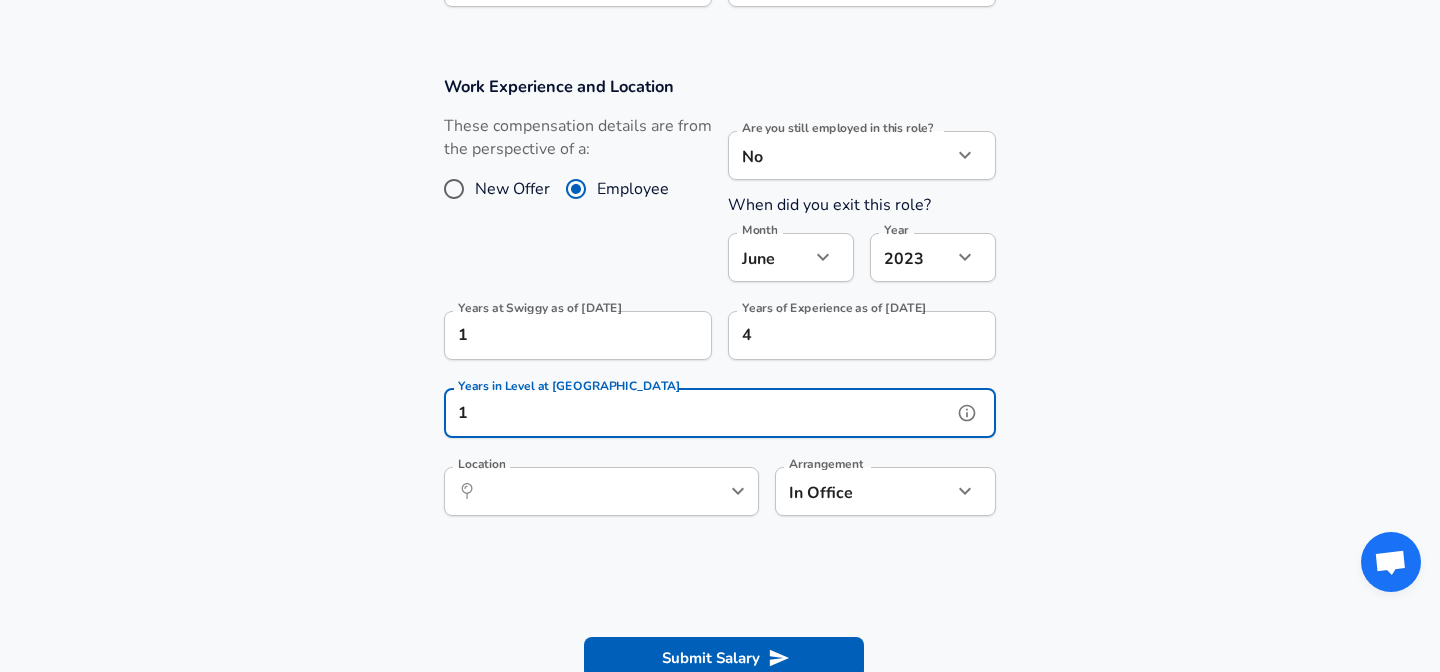 click on "​ Location" at bounding box center [601, 491] 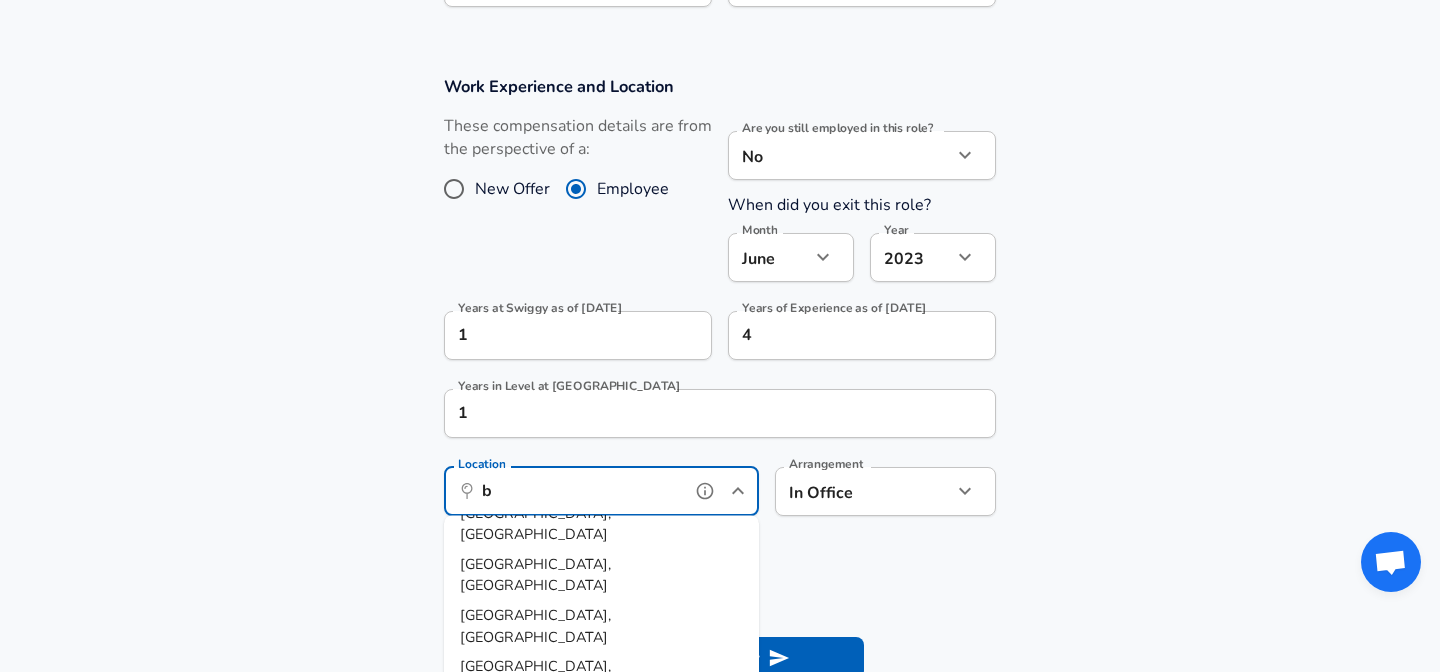scroll, scrollTop: 0, scrollLeft: 0, axis: both 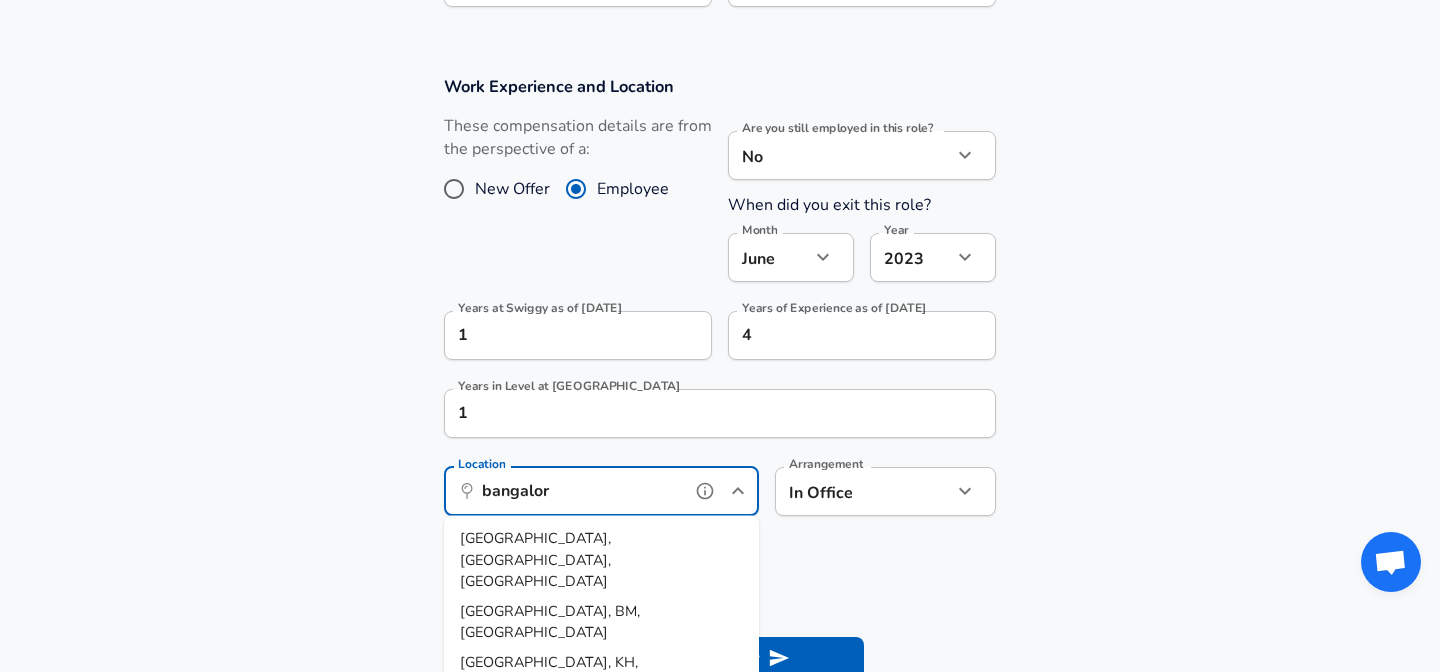 type on "[GEOGRAPHIC_DATA]" 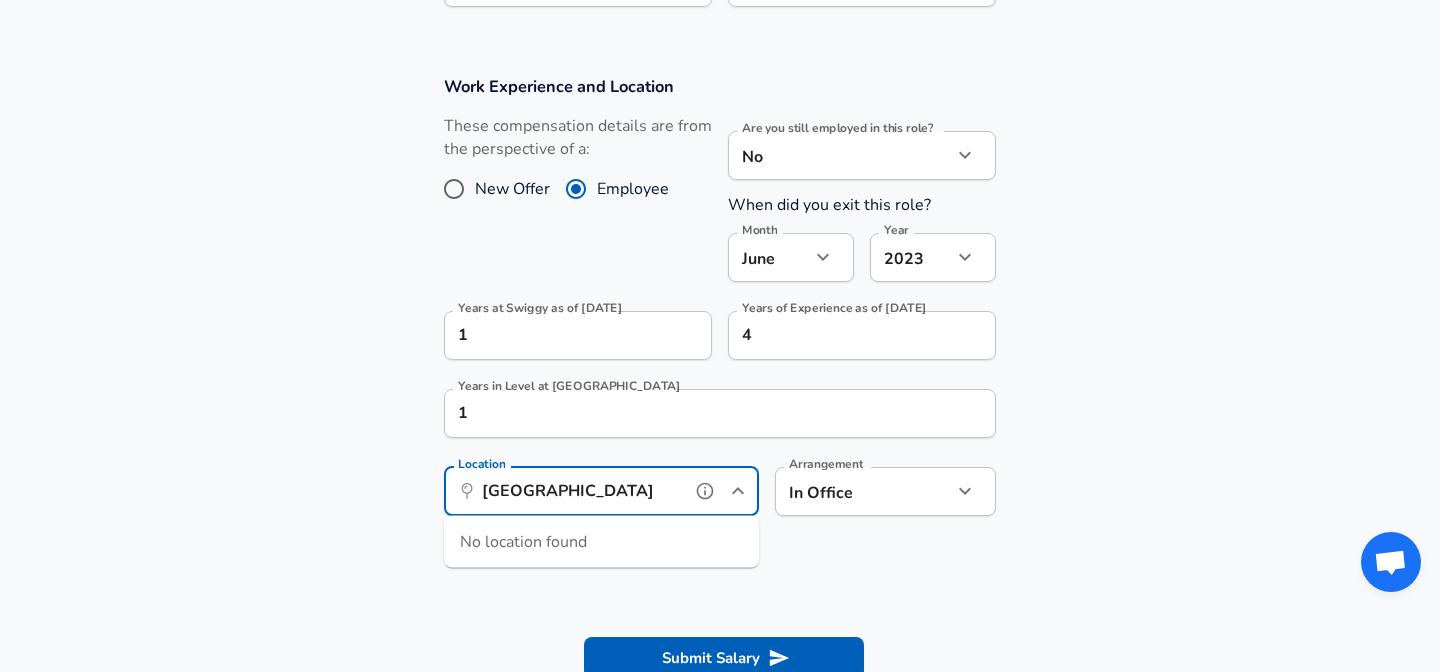 click on "[GEOGRAPHIC_DATA]" at bounding box center [579, 491] 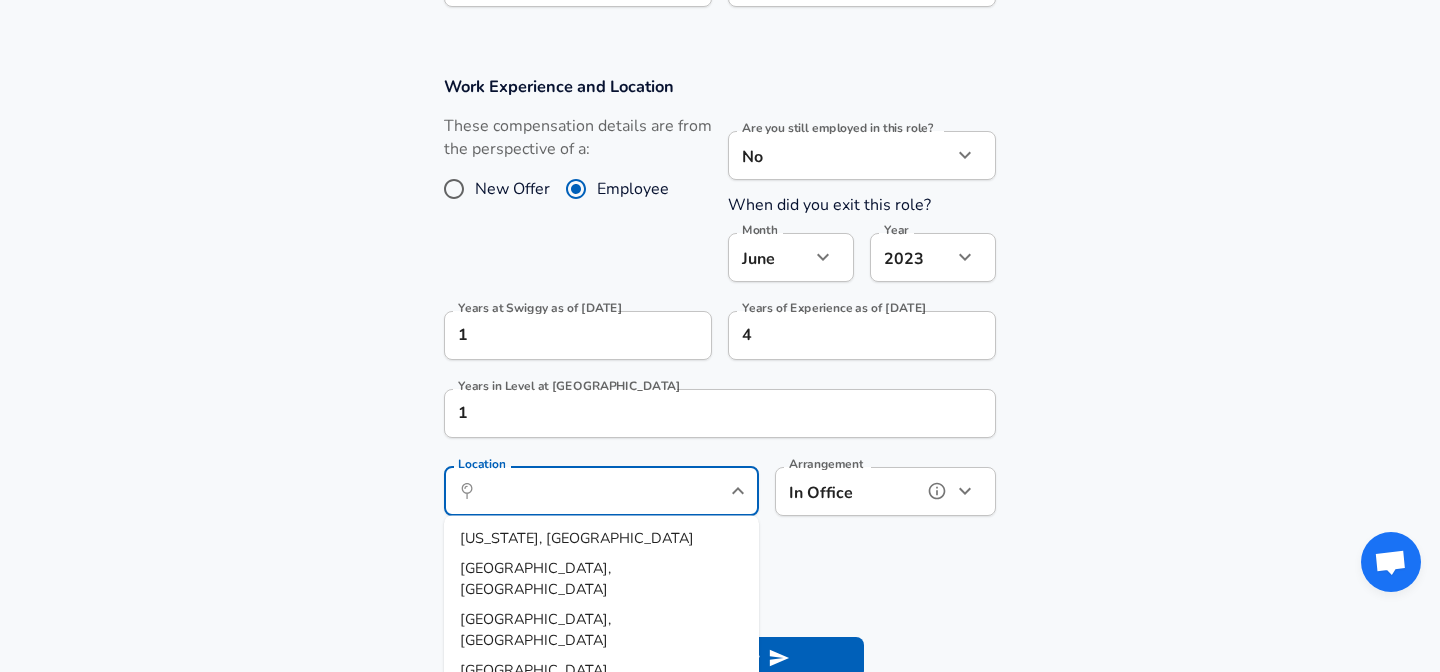 click 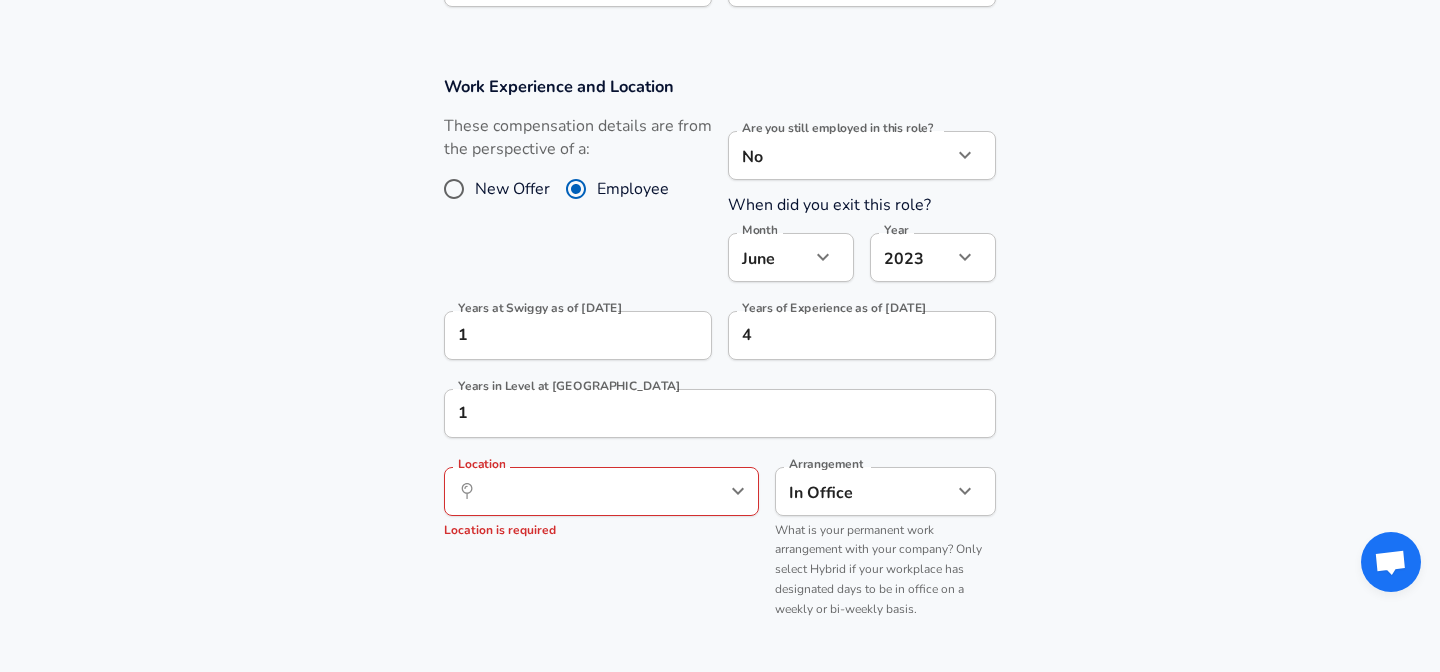 click on "Restart Add Your Salary Upload your offer letter   to verify your submission Enhance Privacy and Anonymity No Automatically hides specific fields until there are enough submissions to safely display the full details.   More Details Based on your submission and the data points that we have already collected, we will automatically hide and anonymize specific fields if there aren't enough data points to remain sufficiently anonymous. Company & Title Information   Enter the company you received your offer from Company Swiggy Company   Select the title that closest resembles your official title. This should be similar to the title that was present on your offer letter. Title Software Engineer Title   Select a job family that best fits your role. If you can't find one, select 'Other' to enter a custom job family Job Family Software Engineer Job Family   Select a Specialization that best fits your role. If you can't find one, select 'Other' to enter a custom specialization Select Specialization Select Specialization" at bounding box center [720, -500] 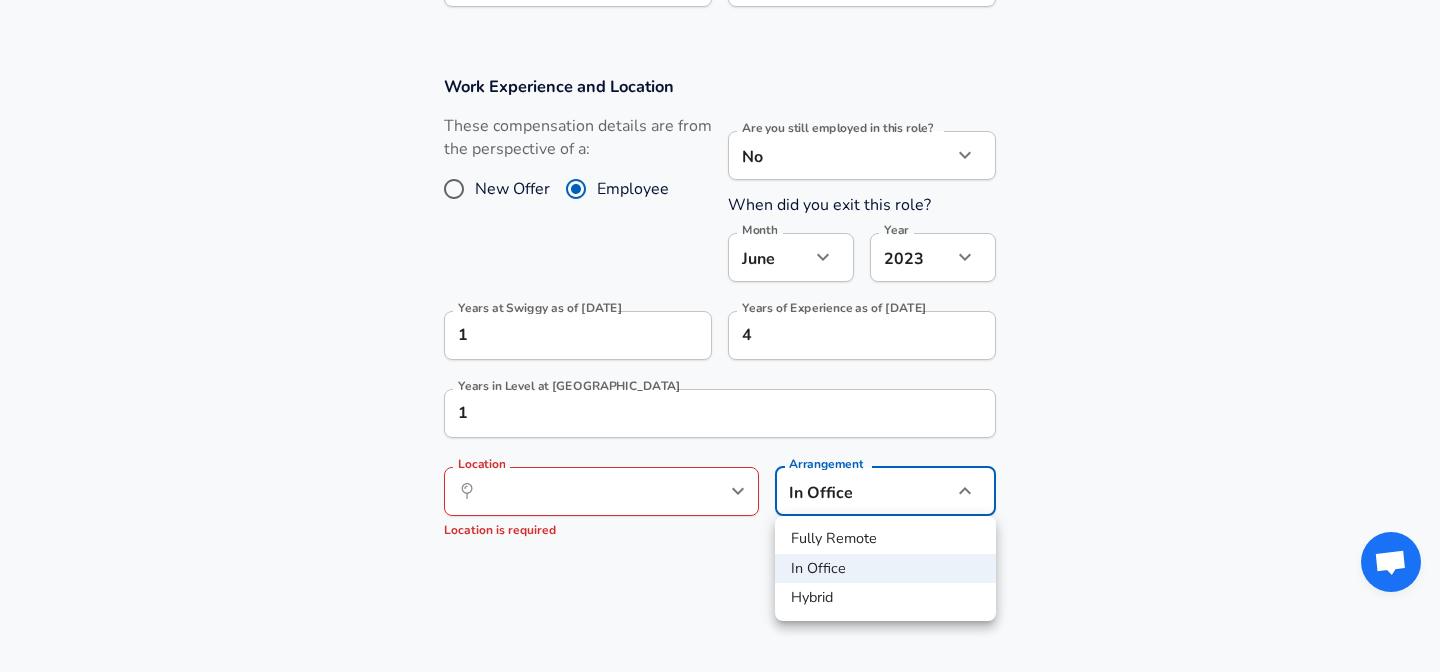 click on "Fully Remote" at bounding box center (885, 539) 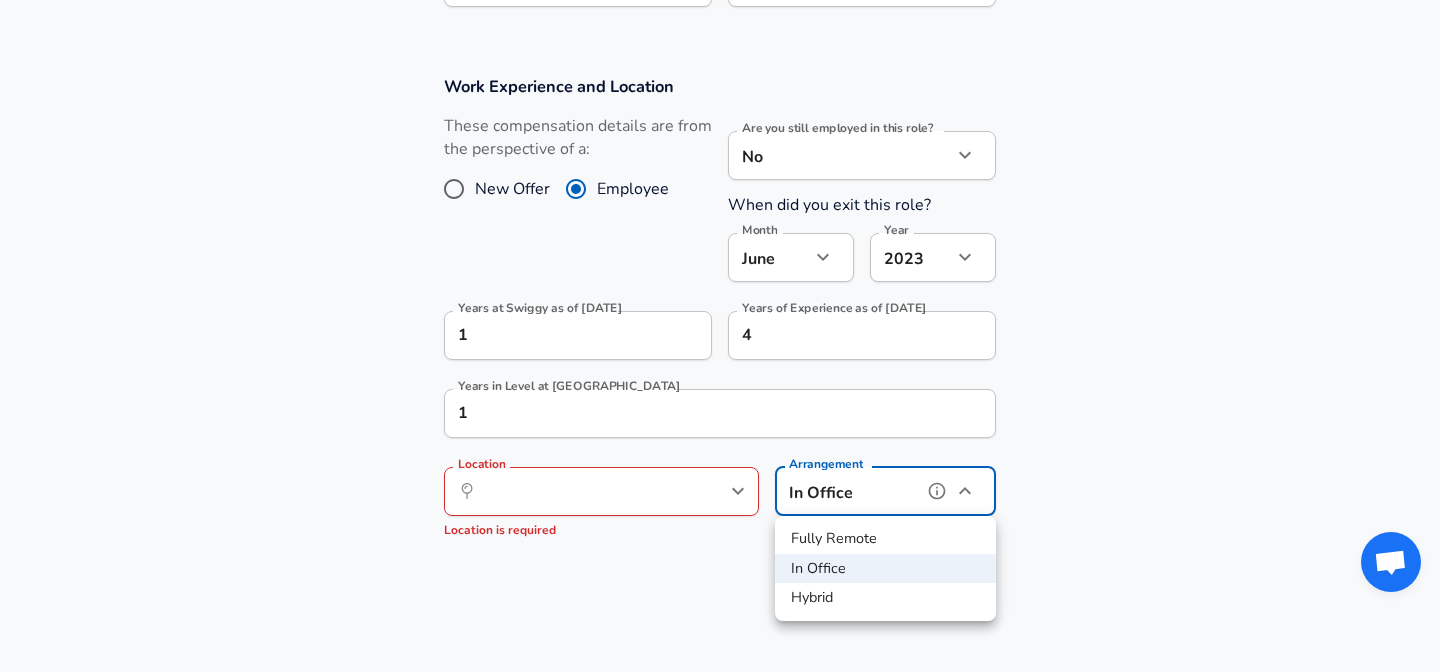 type on "remote" 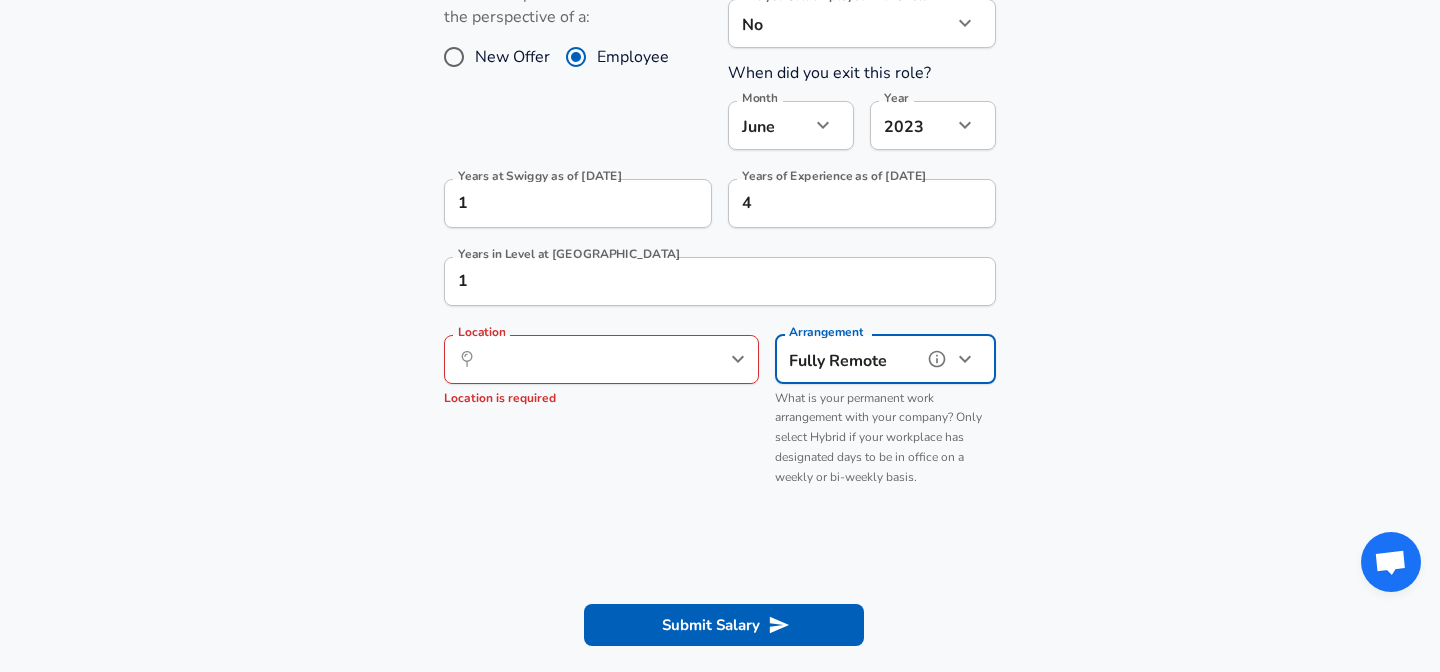 scroll, scrollTop: 1019, scrollLeft: 0, axis: vertical 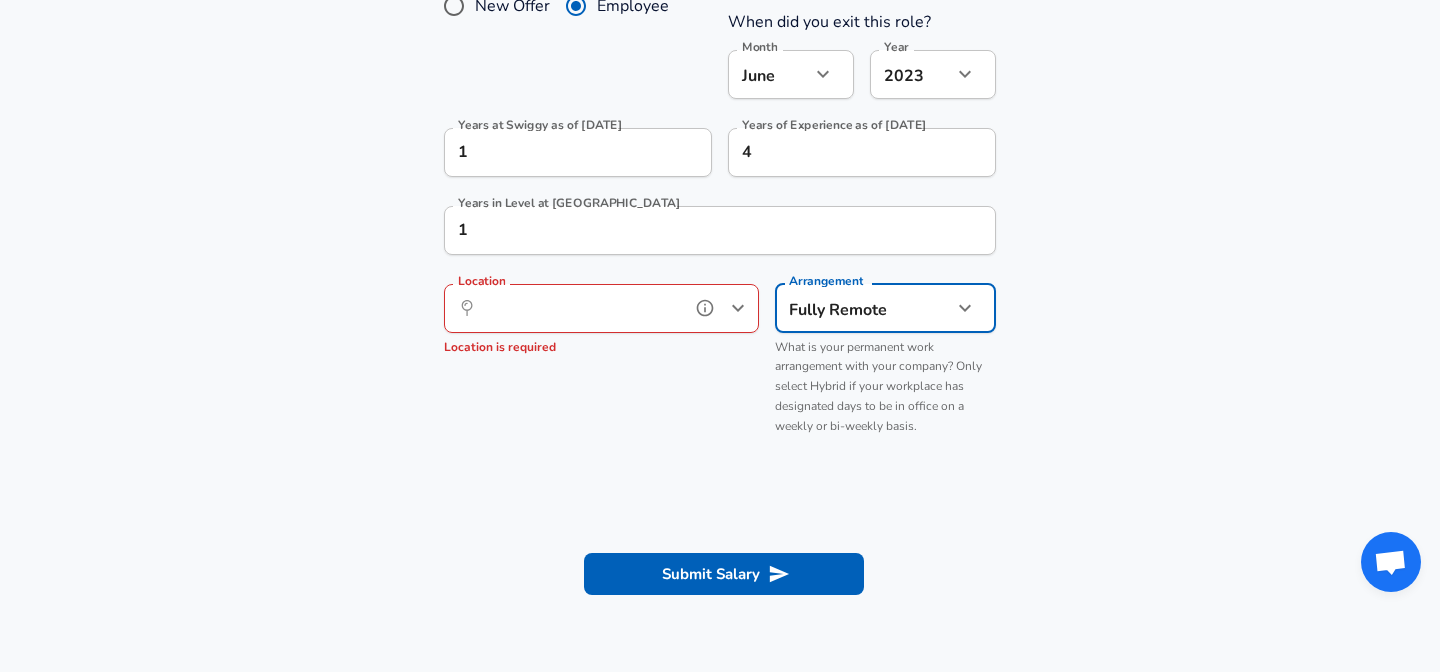 click on "Location" at bounding box center (579, 308) 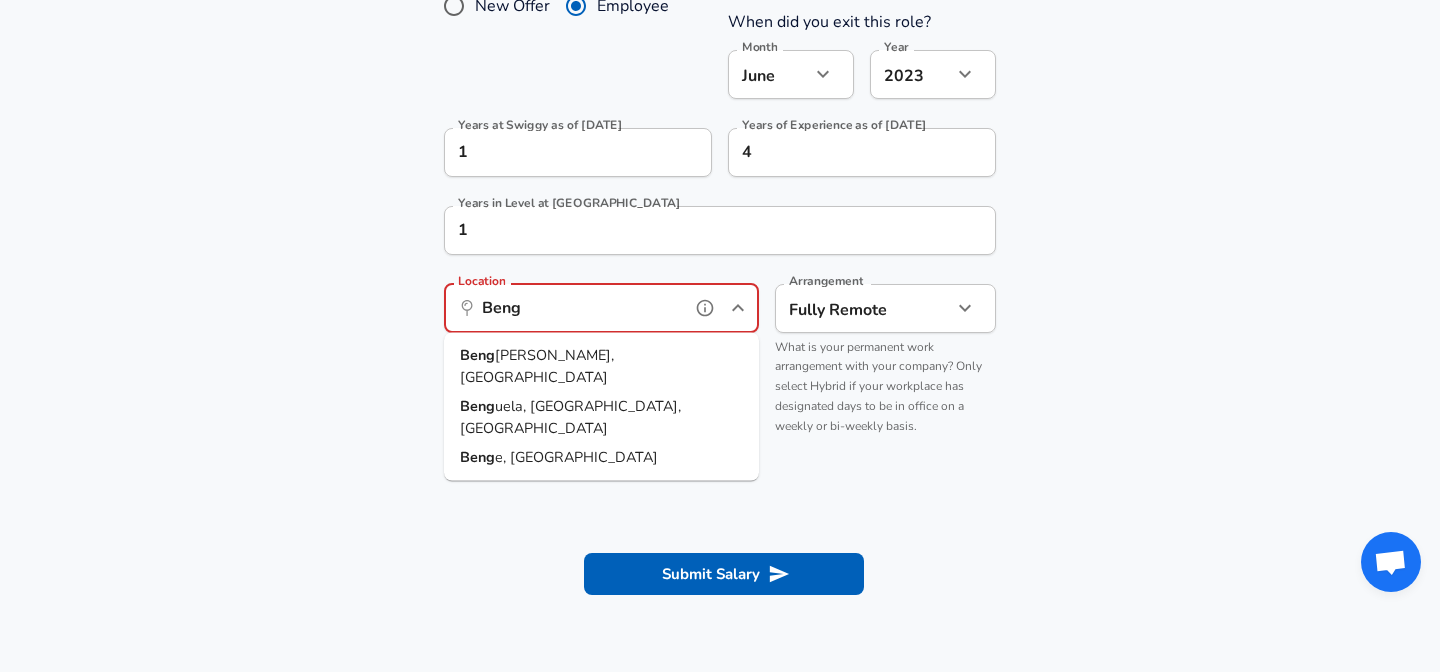 click on "Beng [PERSON_NAME], [GEOGRAPHIC_DATA]" at bounding box center [601, 366] 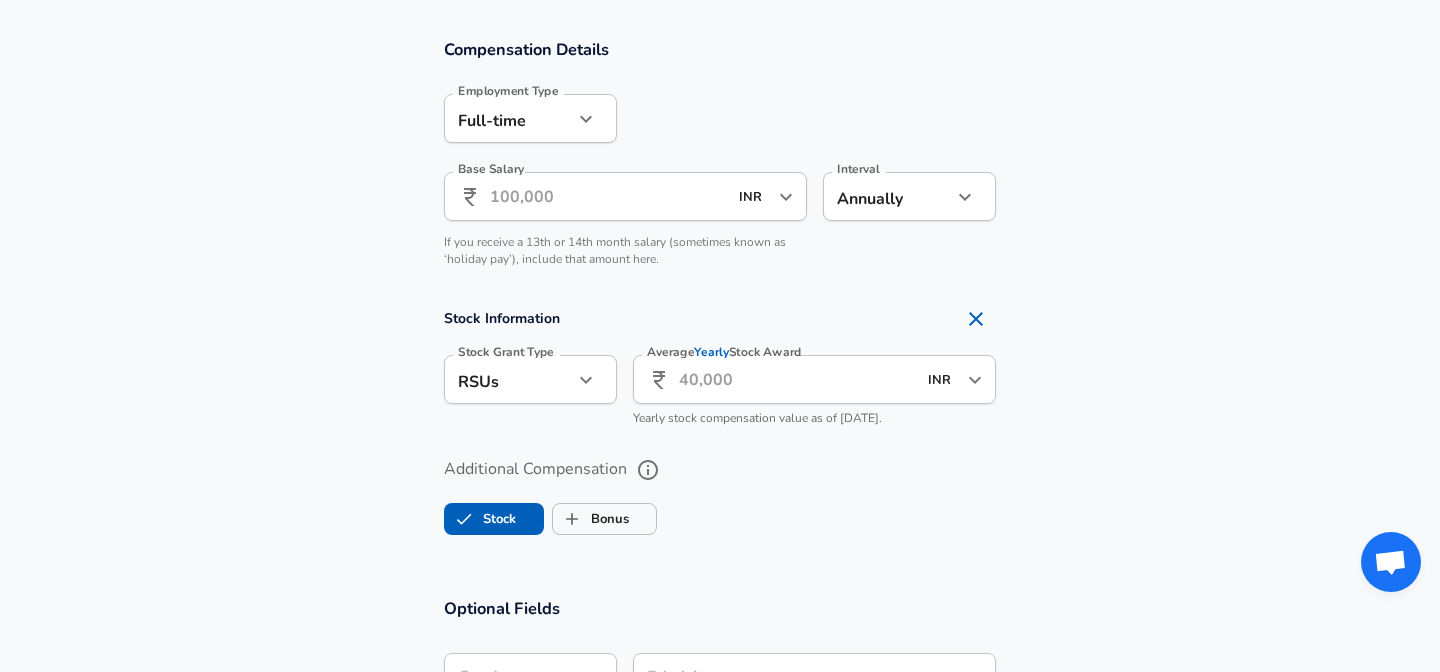 scroll, scrollTop: 1505, scrollLeft: 0, axis: vertical 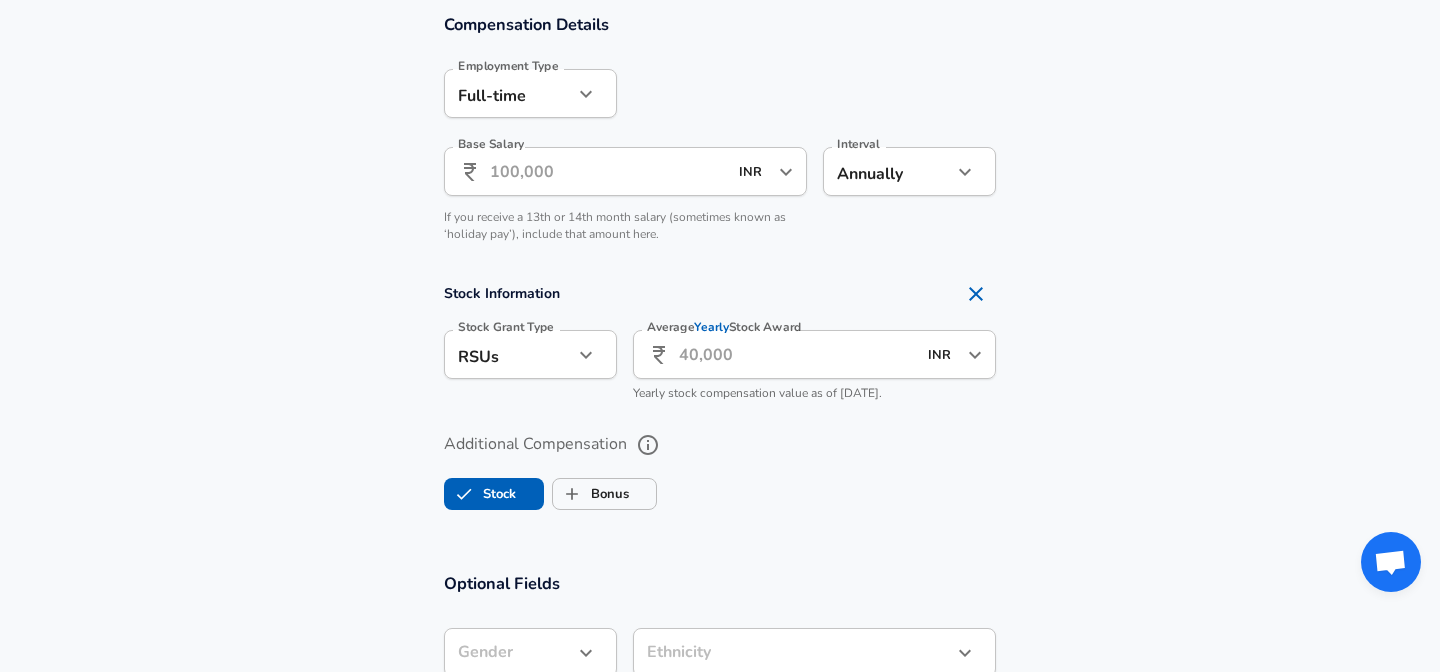 type on "[GEOGRAPHIC_DATA], [GEOGRAPHIC_DATA], [GEOGRAPHIC_DATA]" 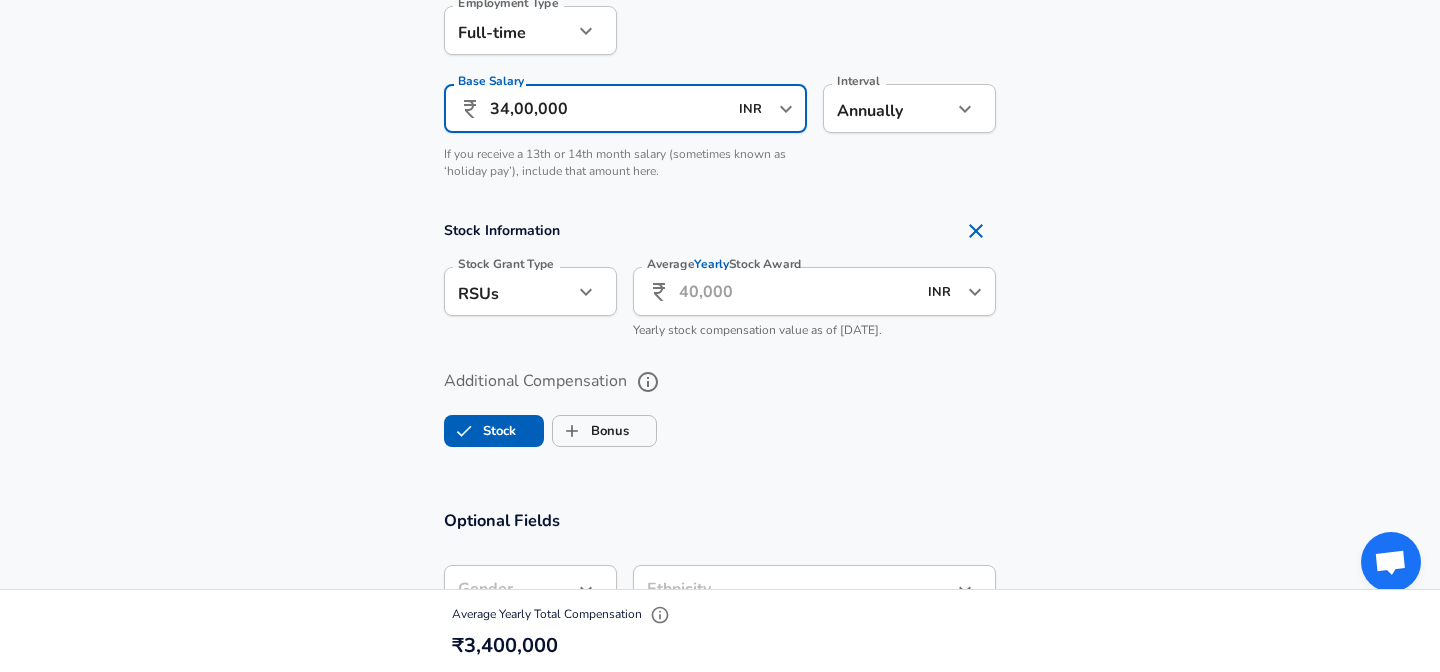 scroll, scrollTop: 1570, scrollLeft: 0, axis: vertical 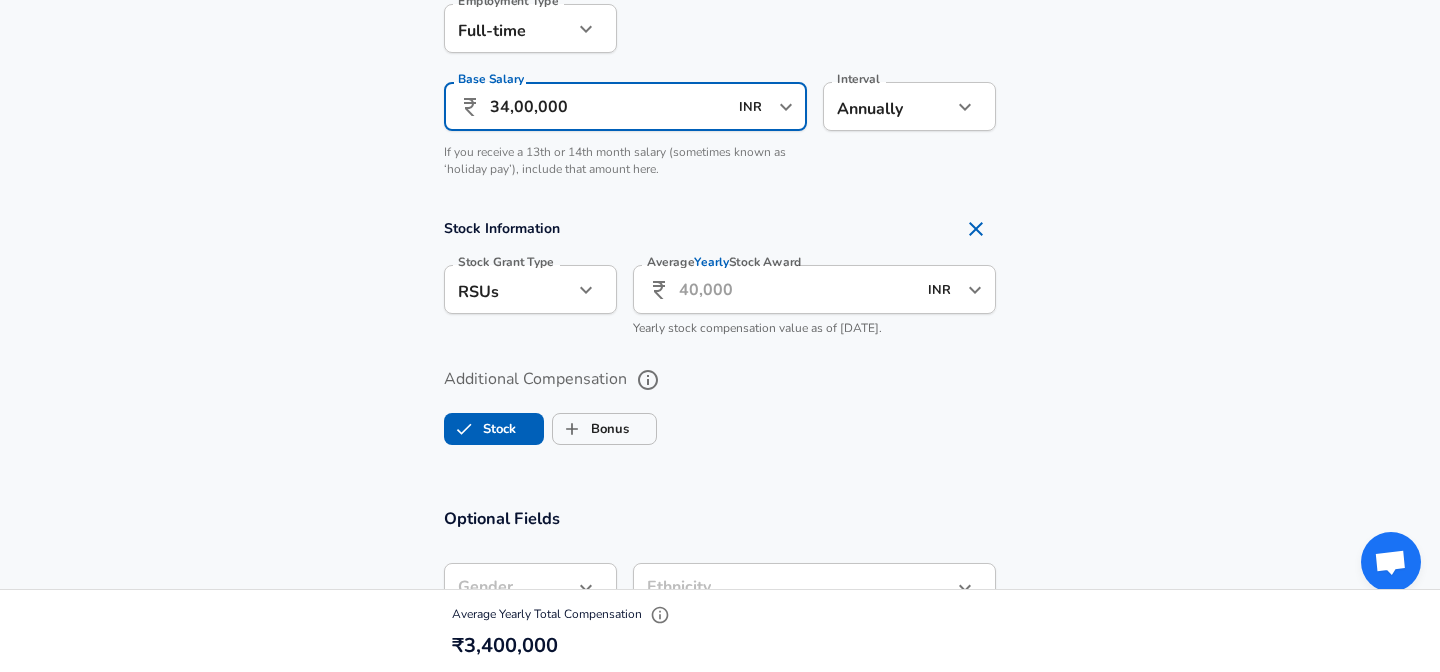type on "34,00,000" 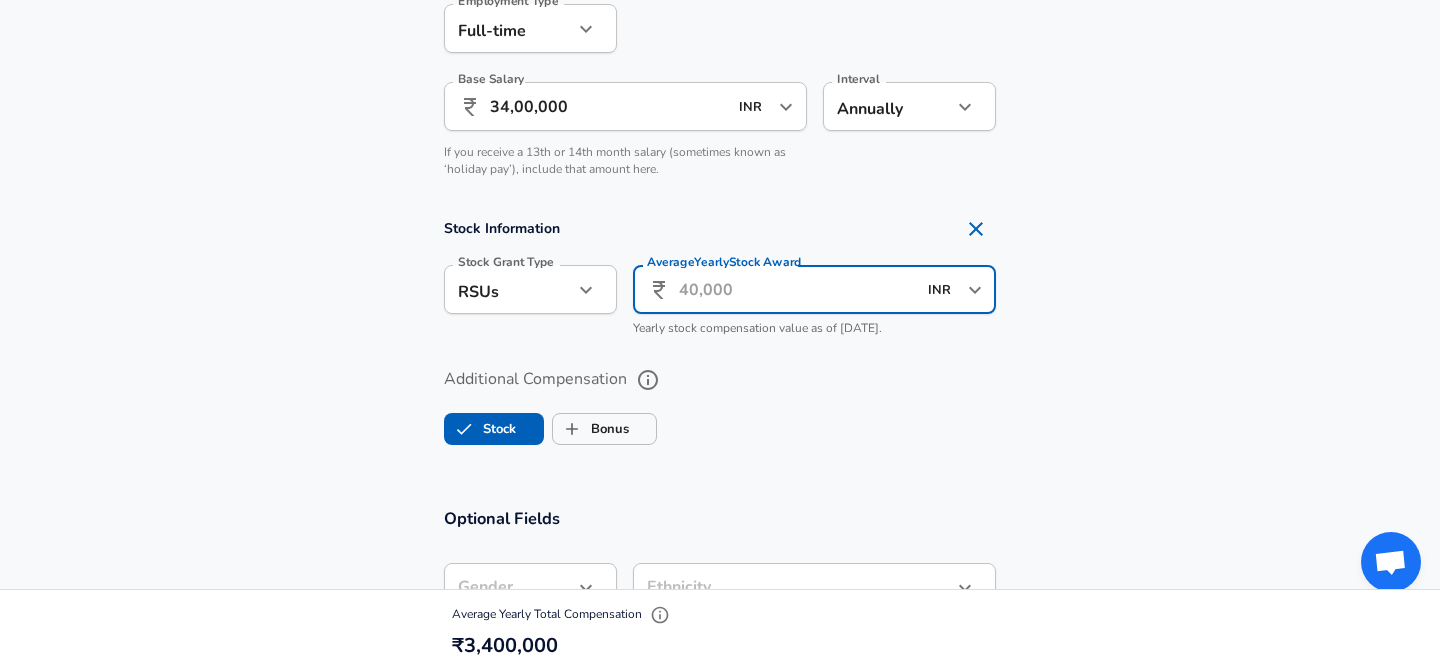 type on "-" 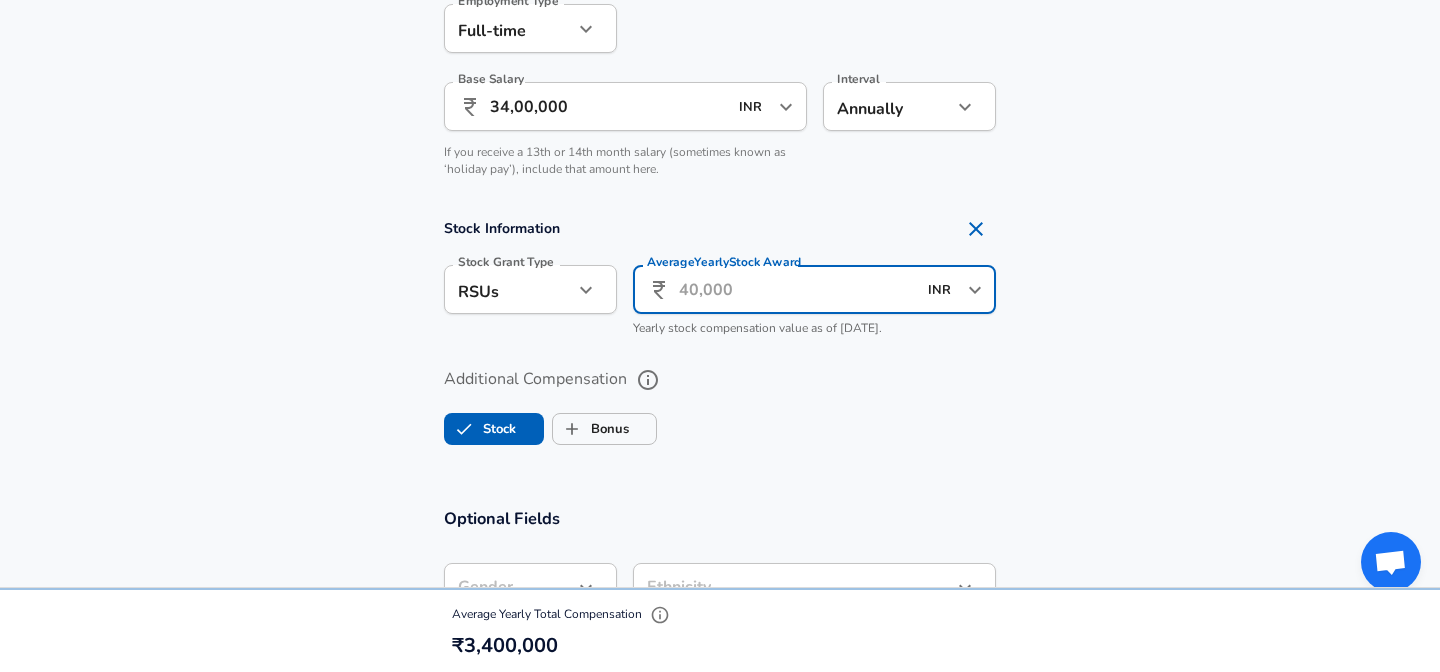 type on "-" 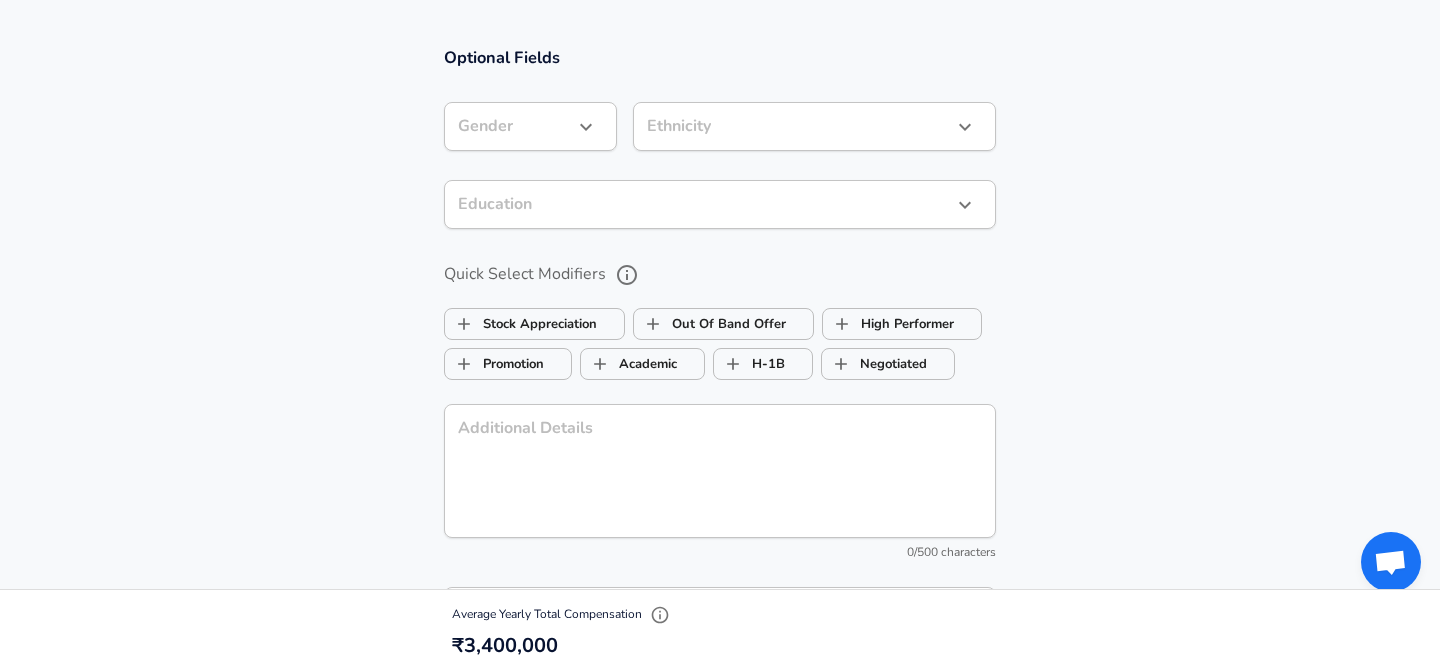 scroll, scrollTop: 2070, scrollLeft: 0, axis: vertical 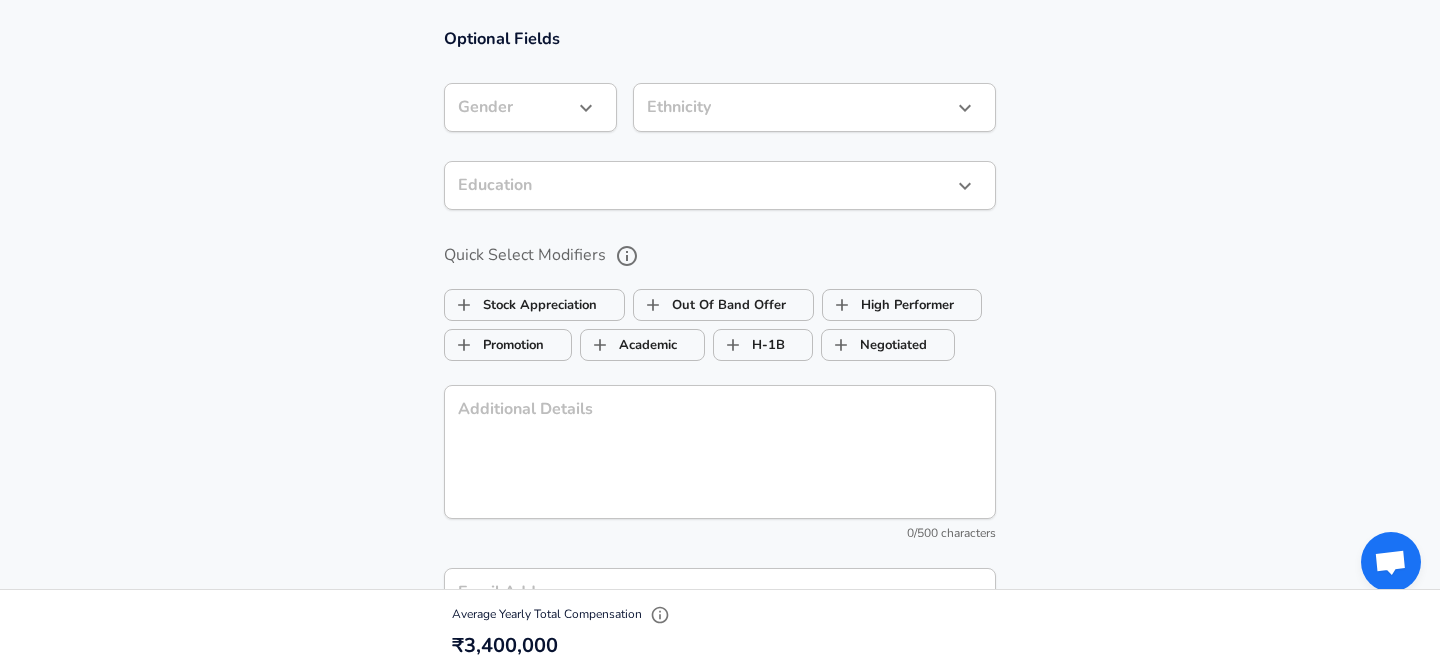 type on "0" 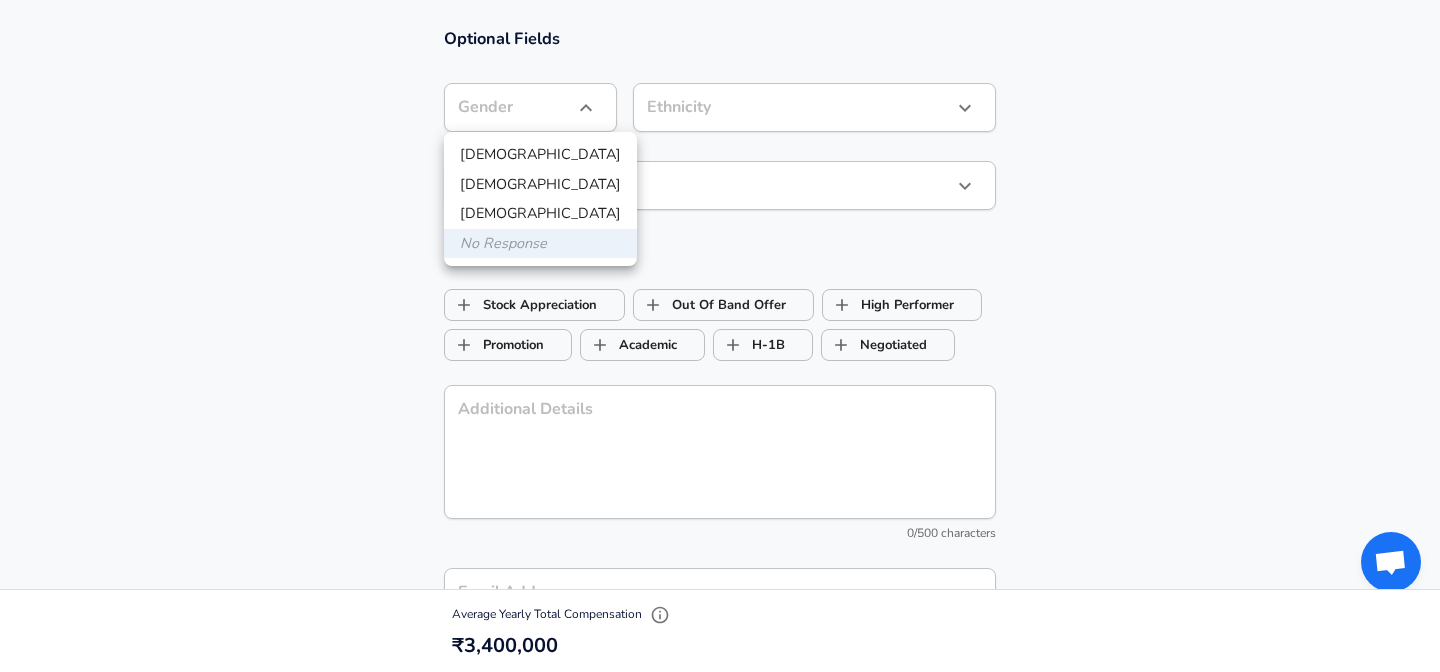 click on "[DEMOGRAPHIC_DATA]" at bounding box center (540, 155) 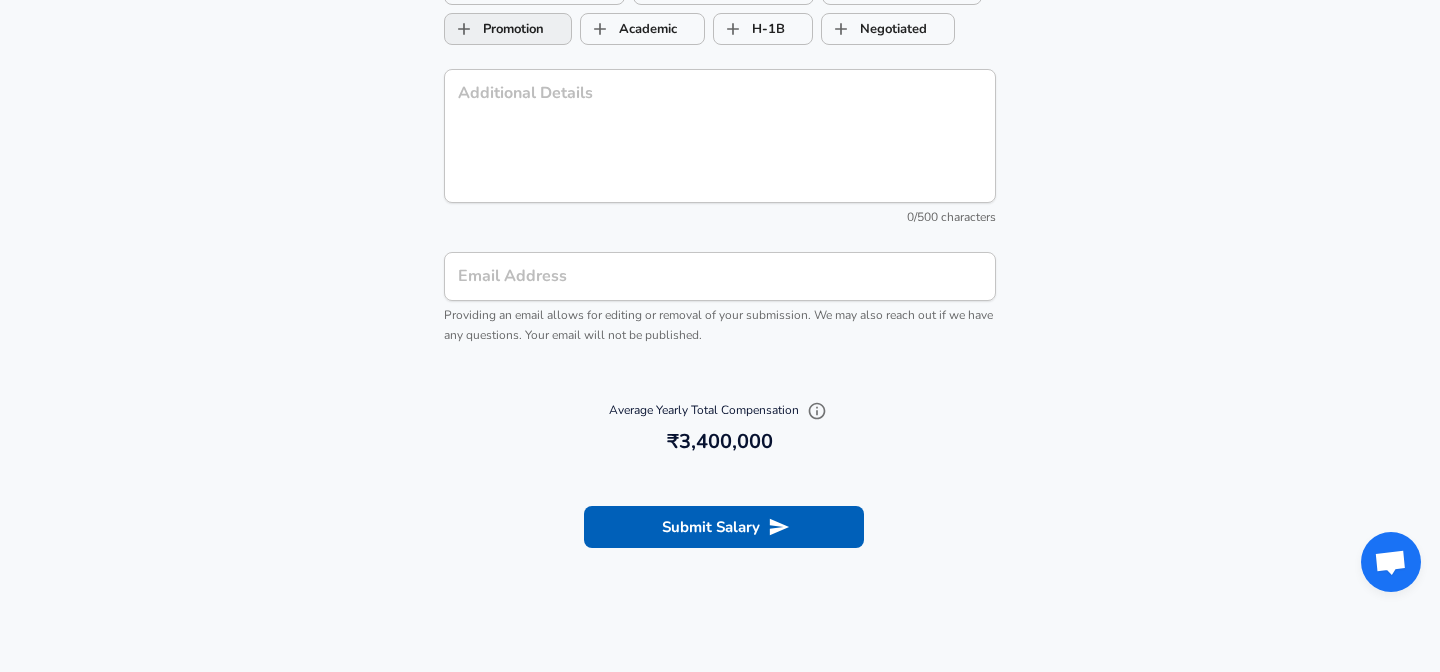 scroll, scrollTop: 2488, scrollLeft: 0, axis: vertical 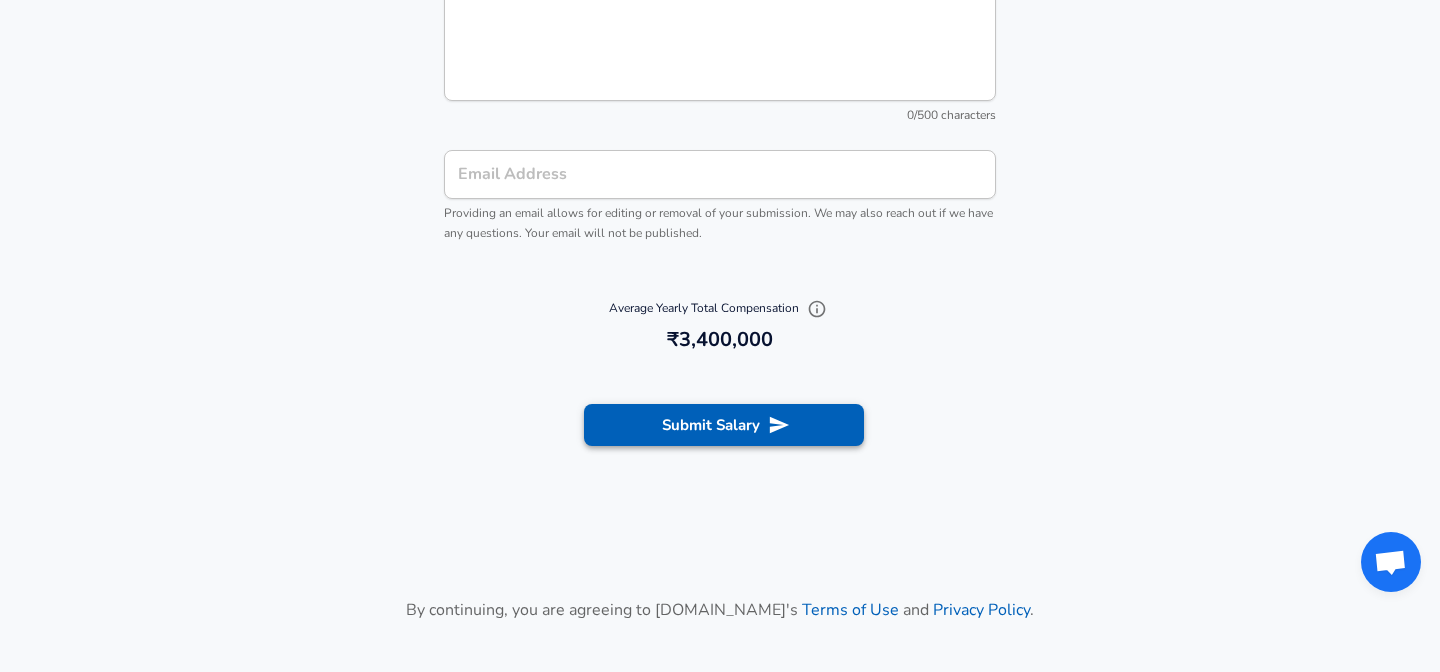 click on "Submit Salary" at bounding box center (724, 425) 